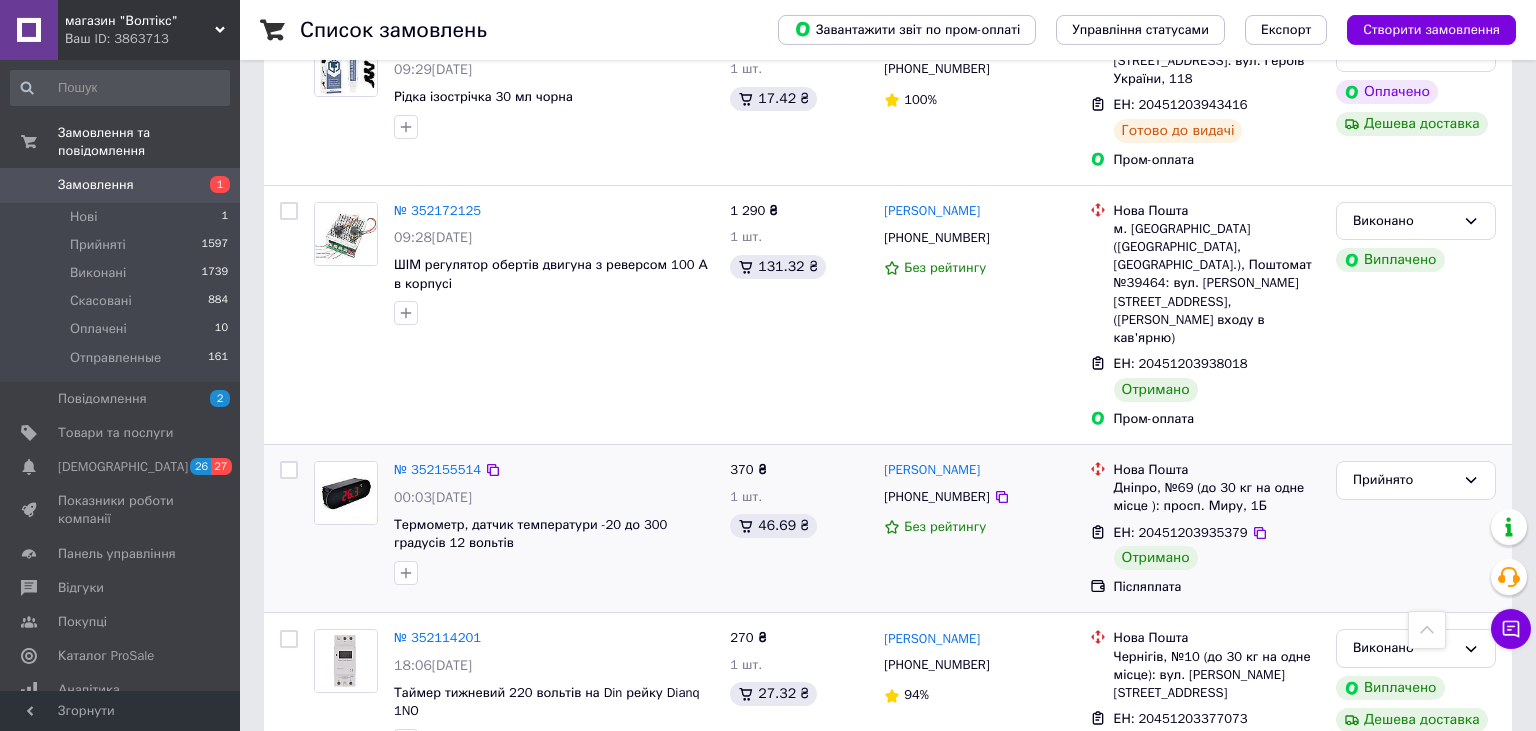 scroll, scrollTop: 1795, scrollLeft: 0, axis: vertical 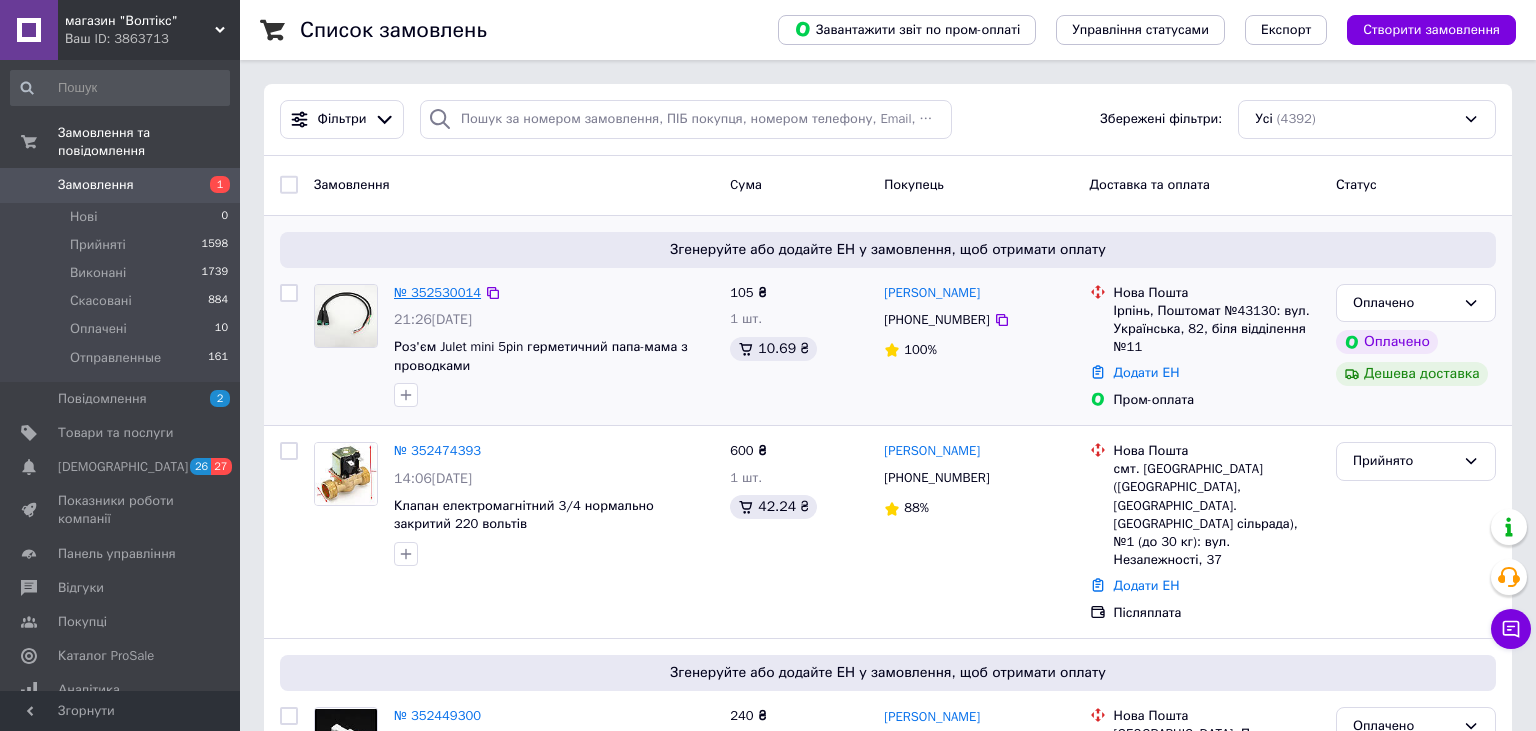 click on "№ 352530014" at bounding box center (437, 292) 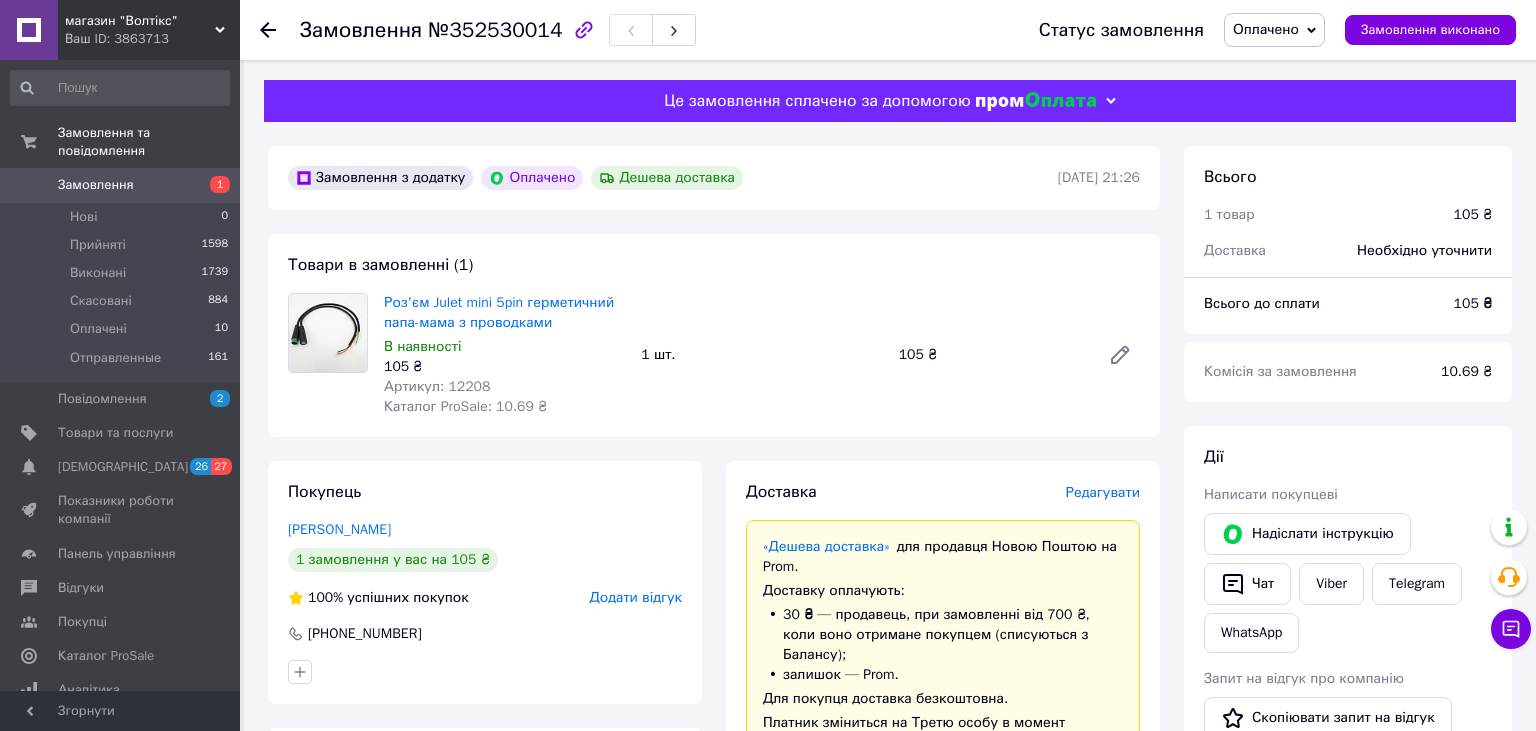 click on "Редагувати" at bounding box center (1103, 492) 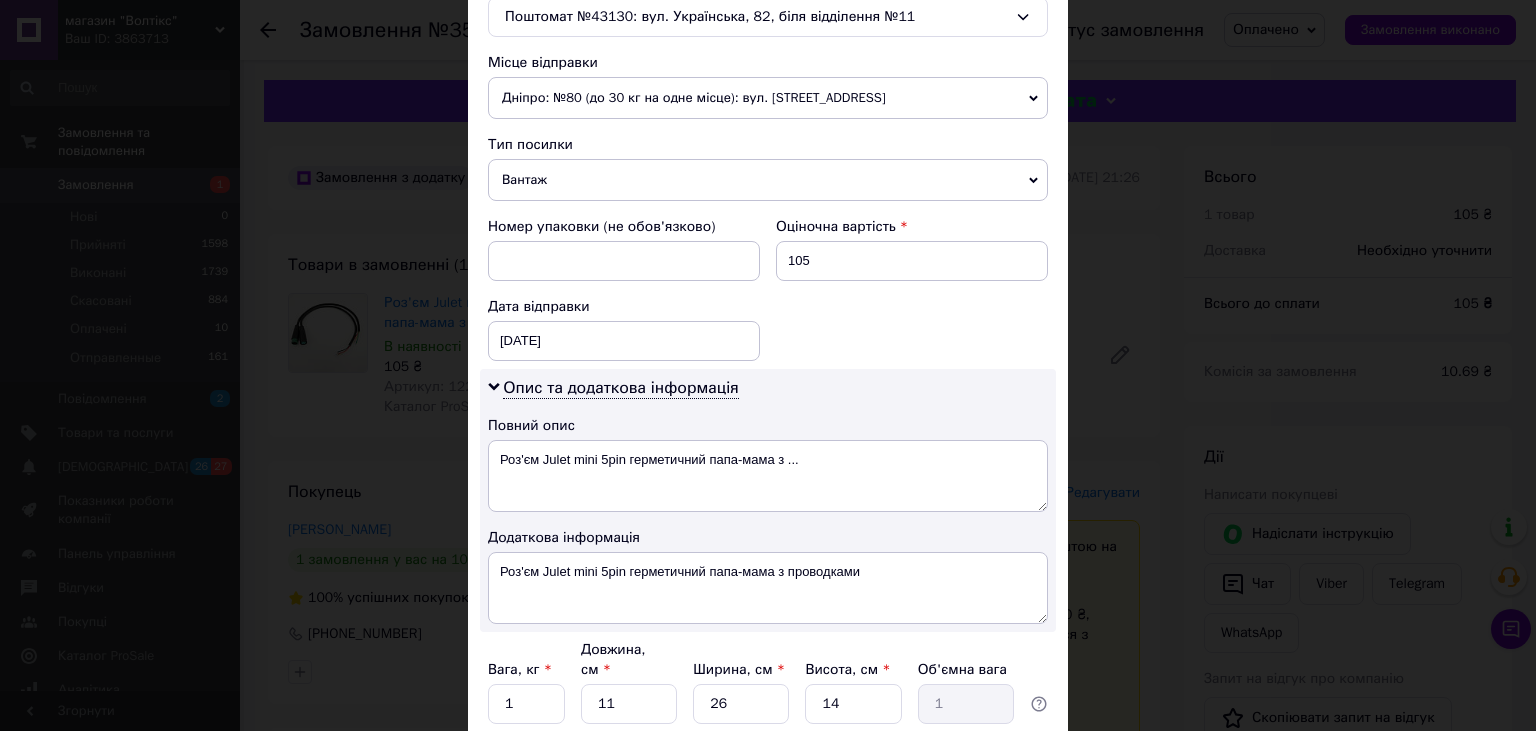 scroll, scrollTop: 814, scrollLeft: 0, axis: vertical 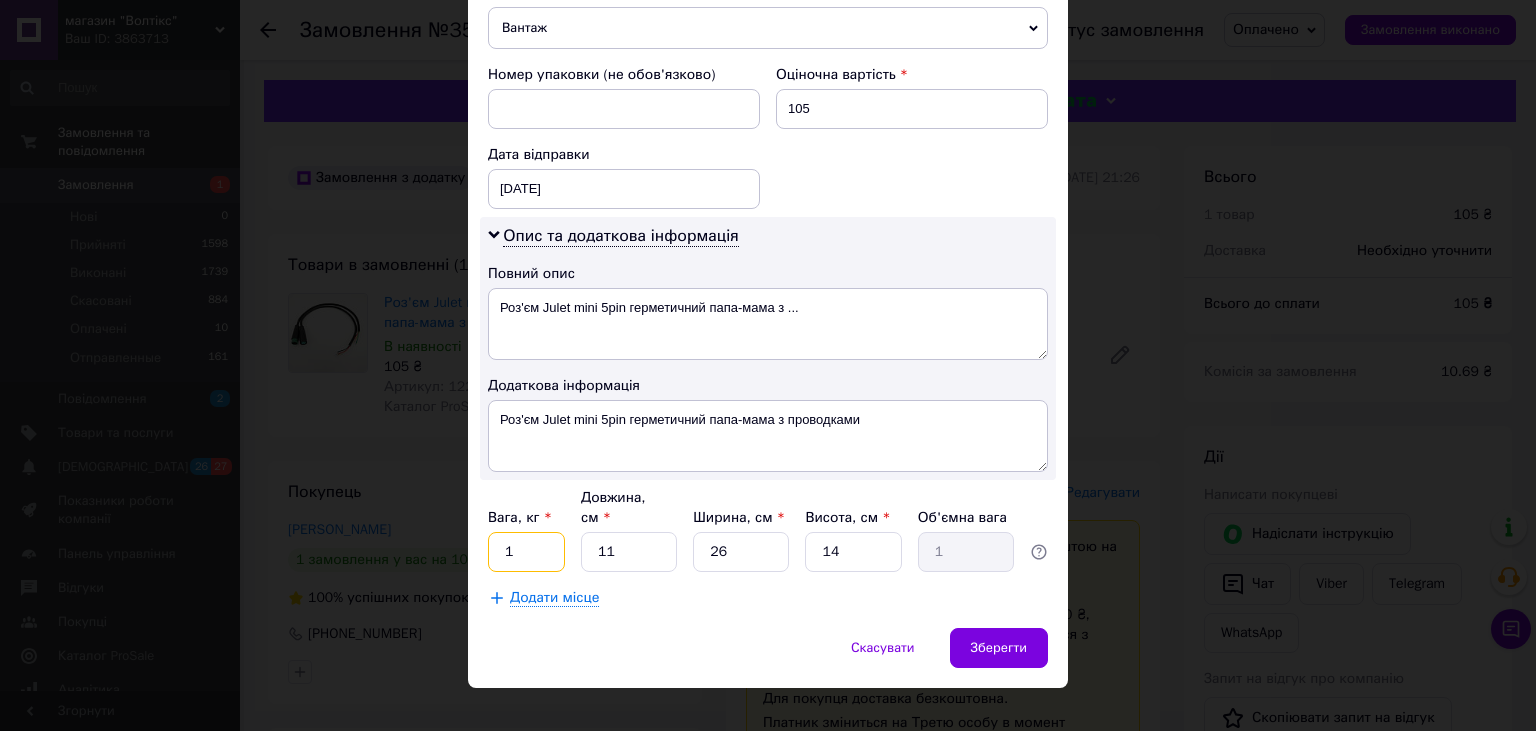 click on "1" at bounding box center [526, 552] 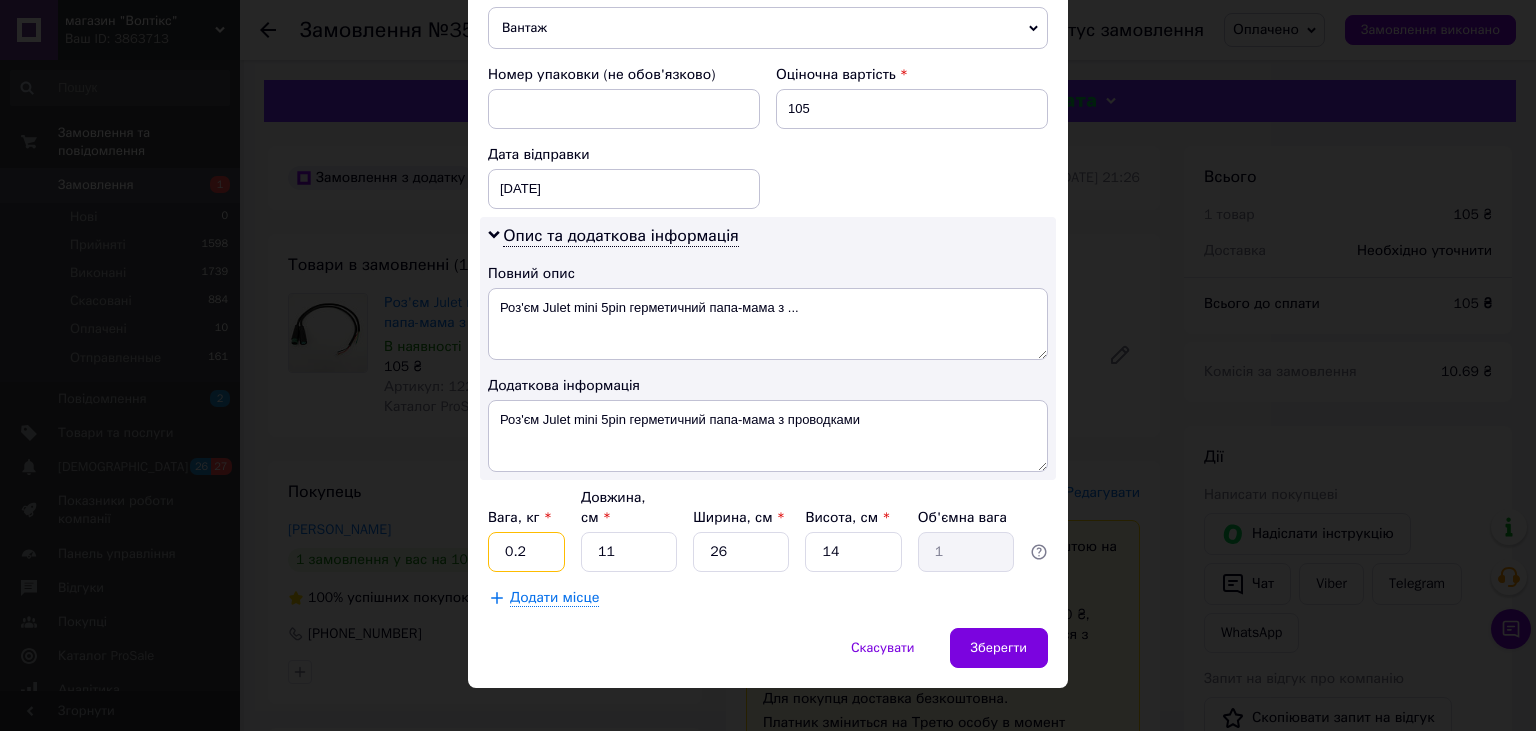 type on "0.2" 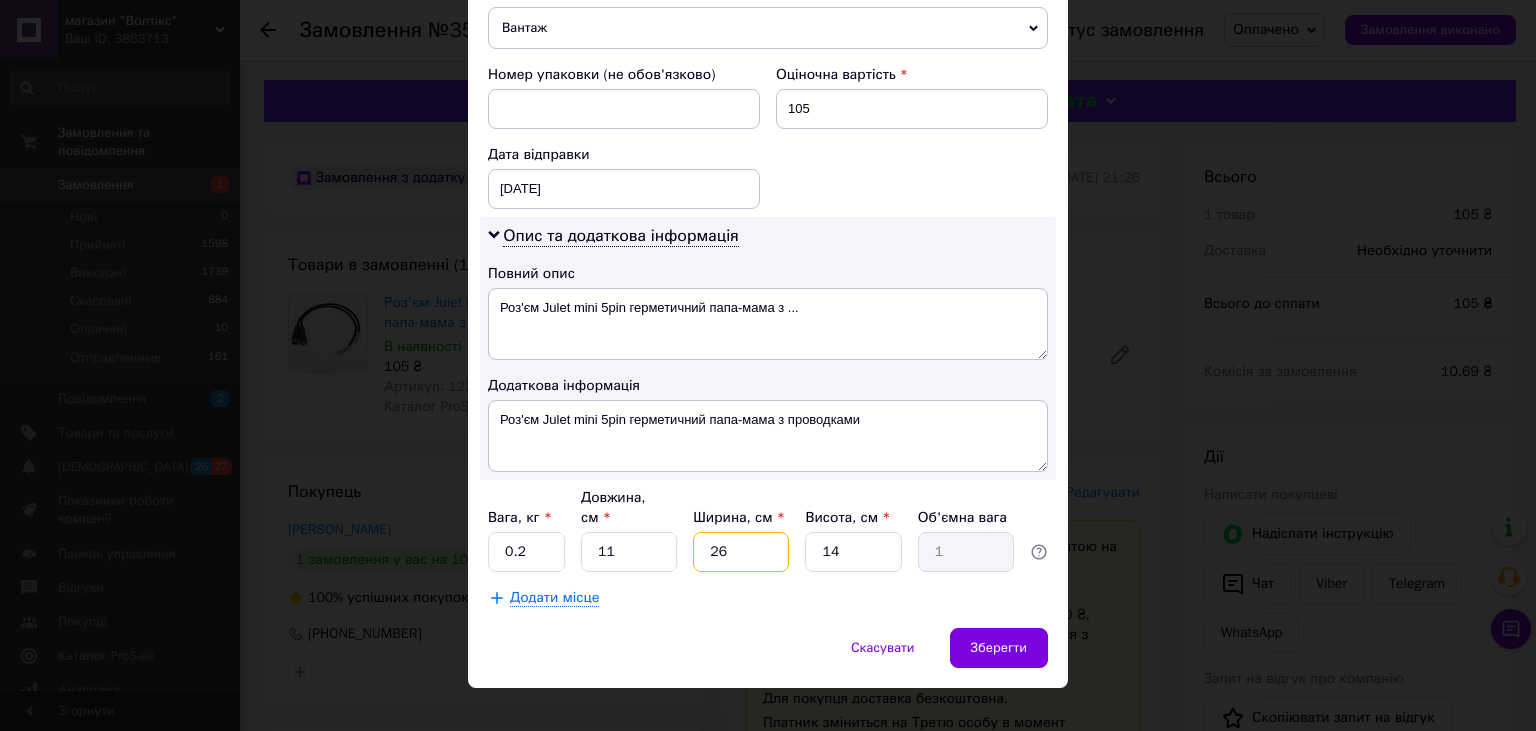 click on "26" at bounding box center [741, 552] 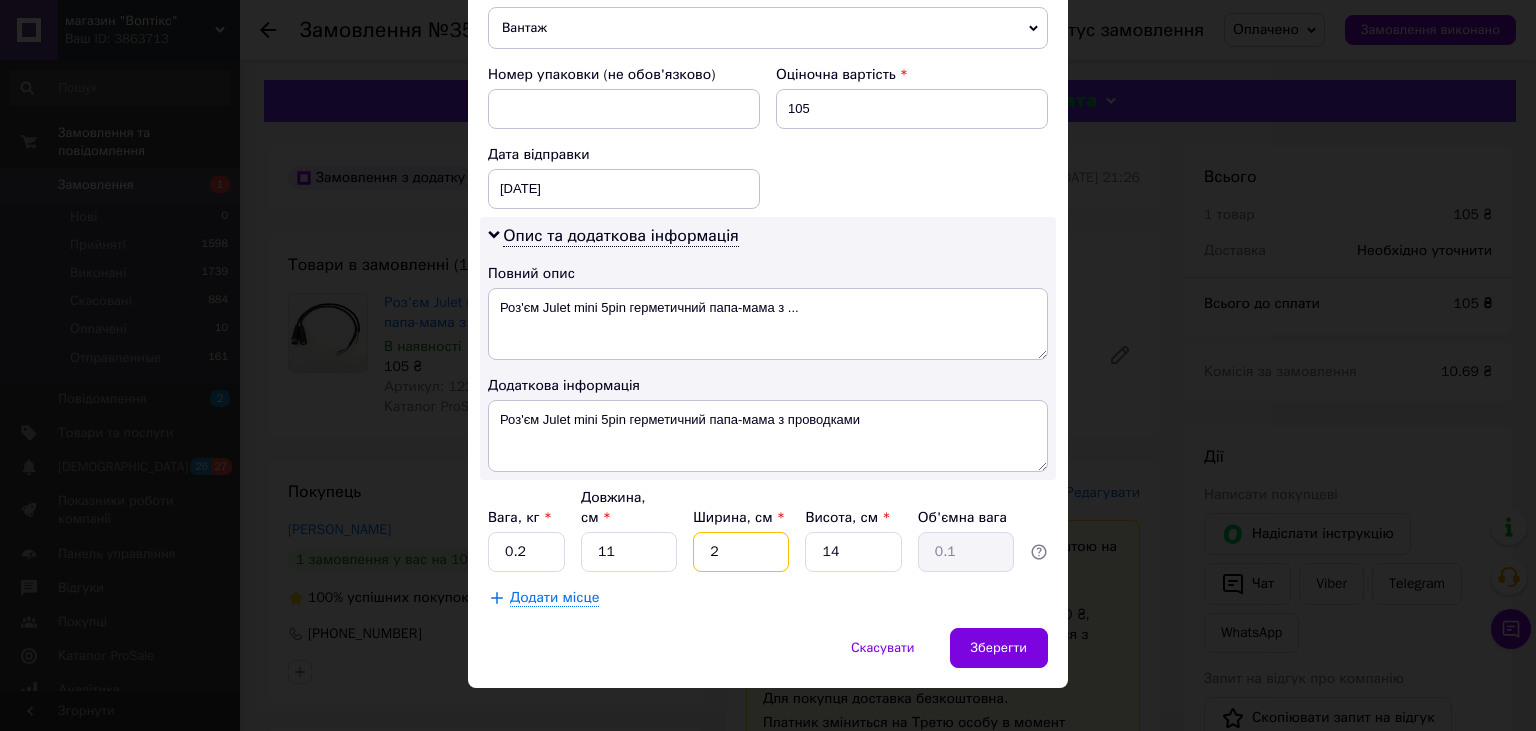 type 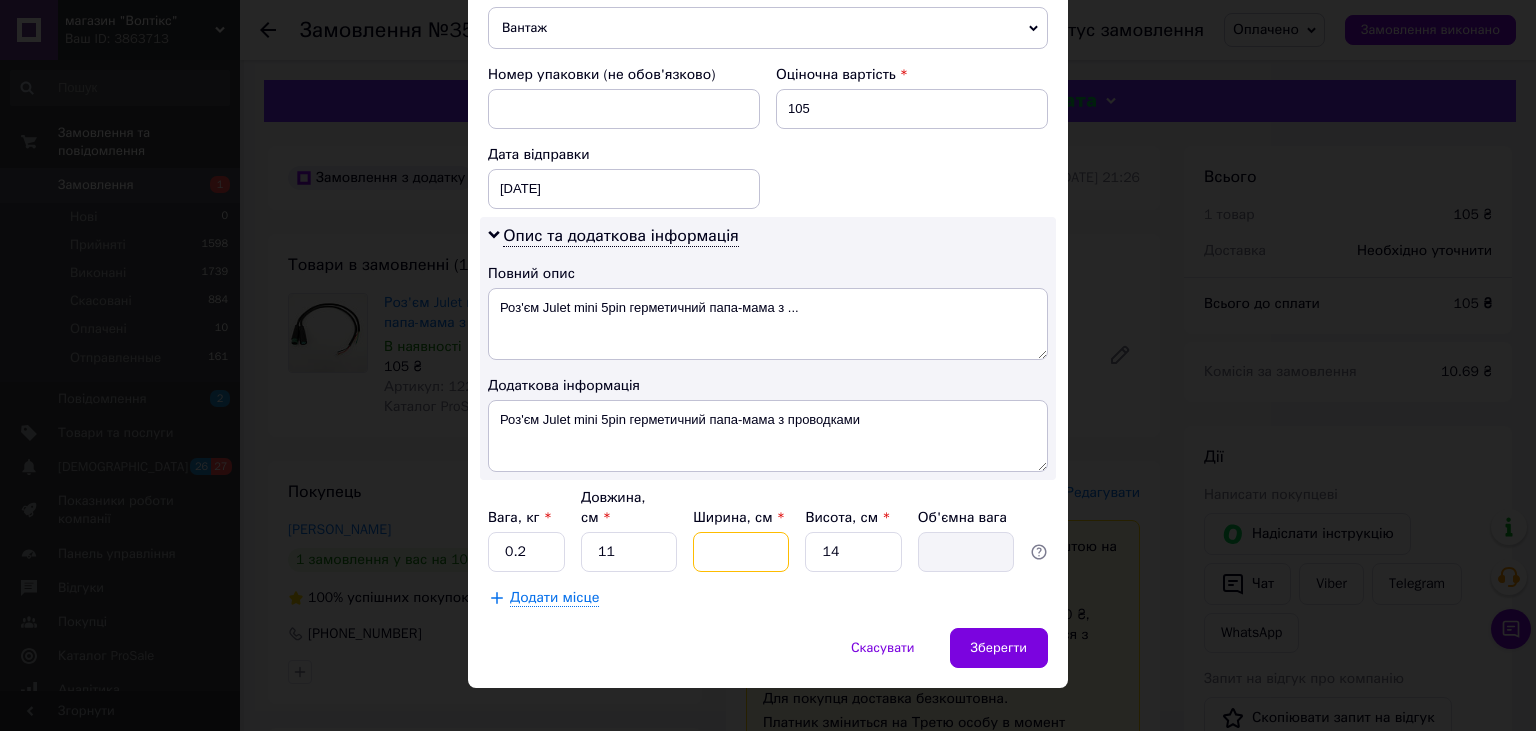 type on "1" 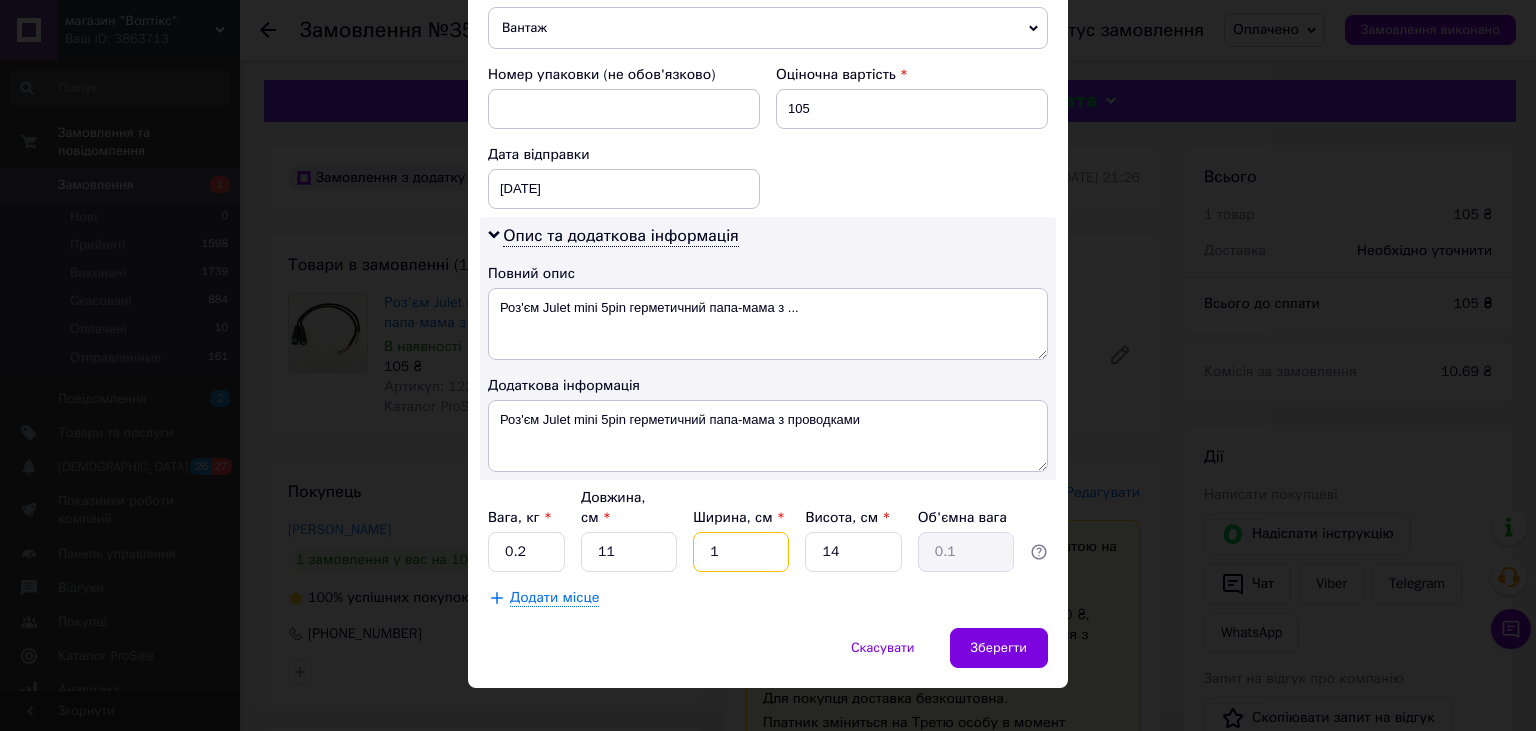 type on "1" 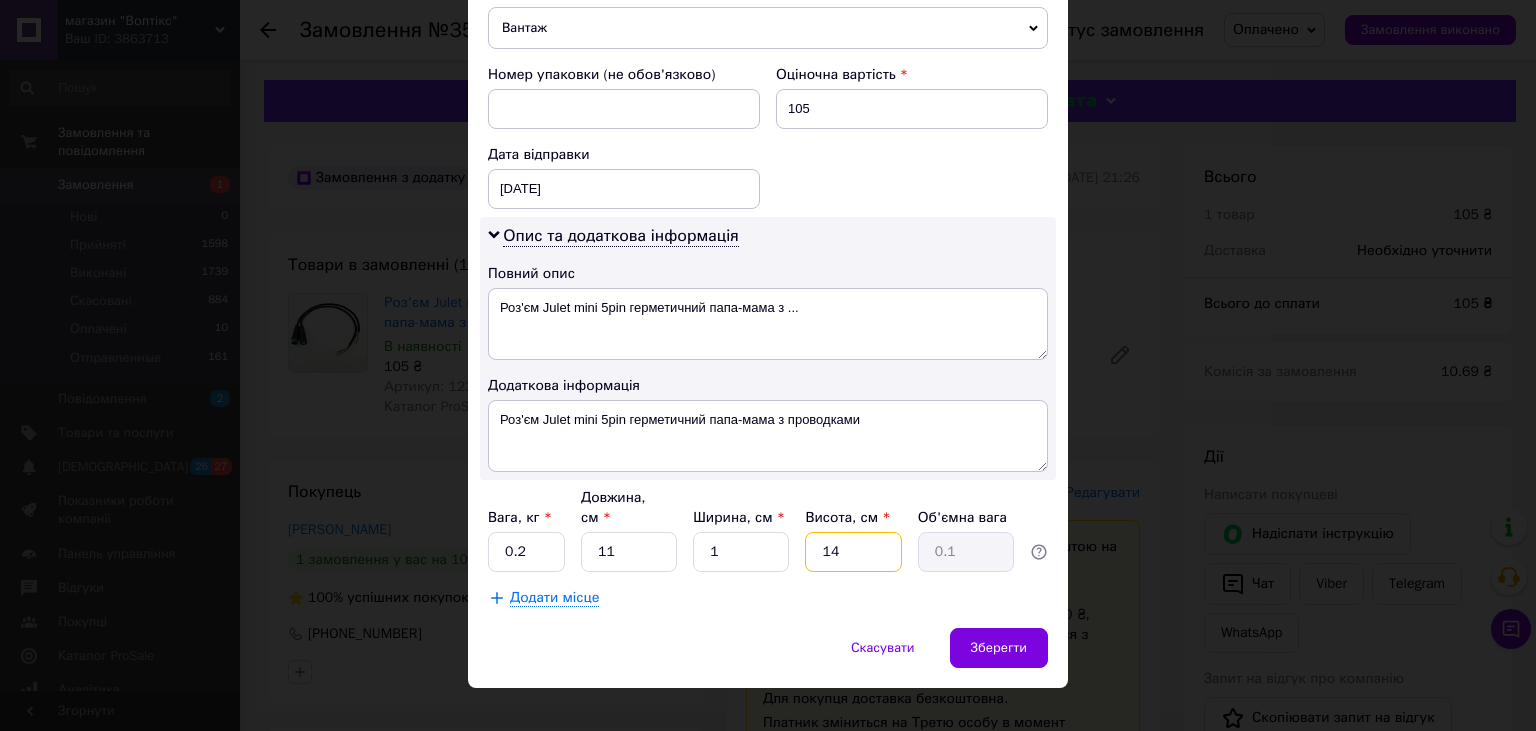 click on "14" at bounding box center (853, 552) 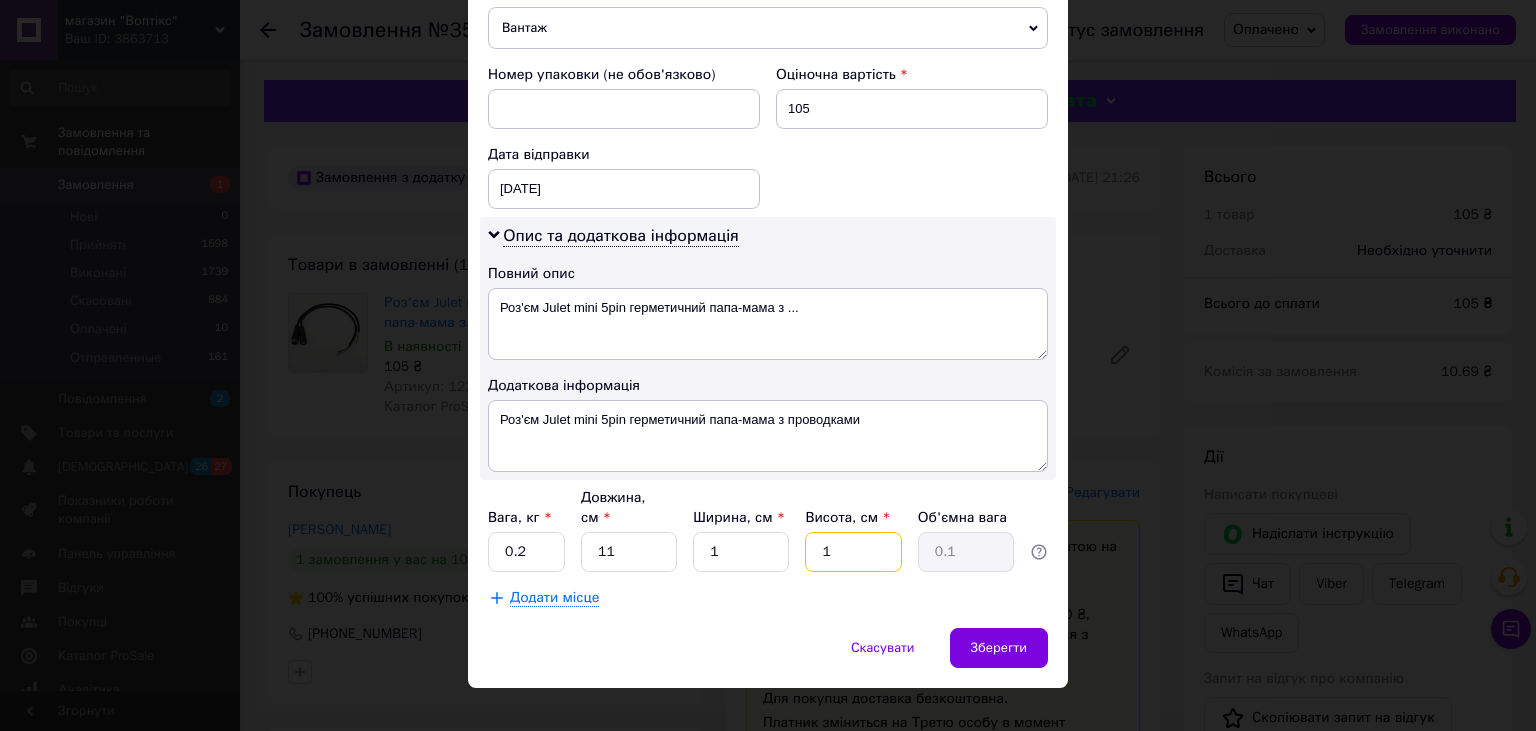 type 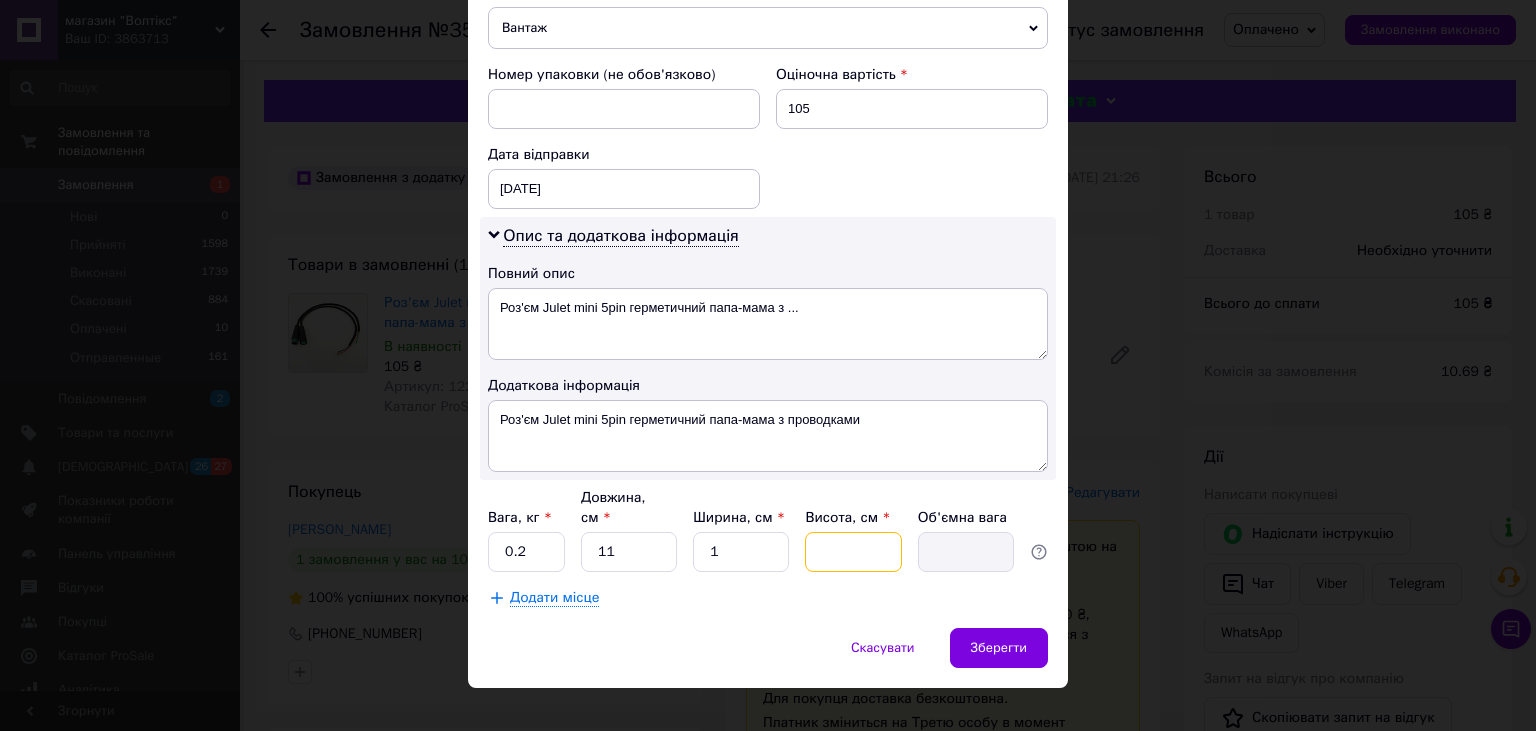 type on "5" 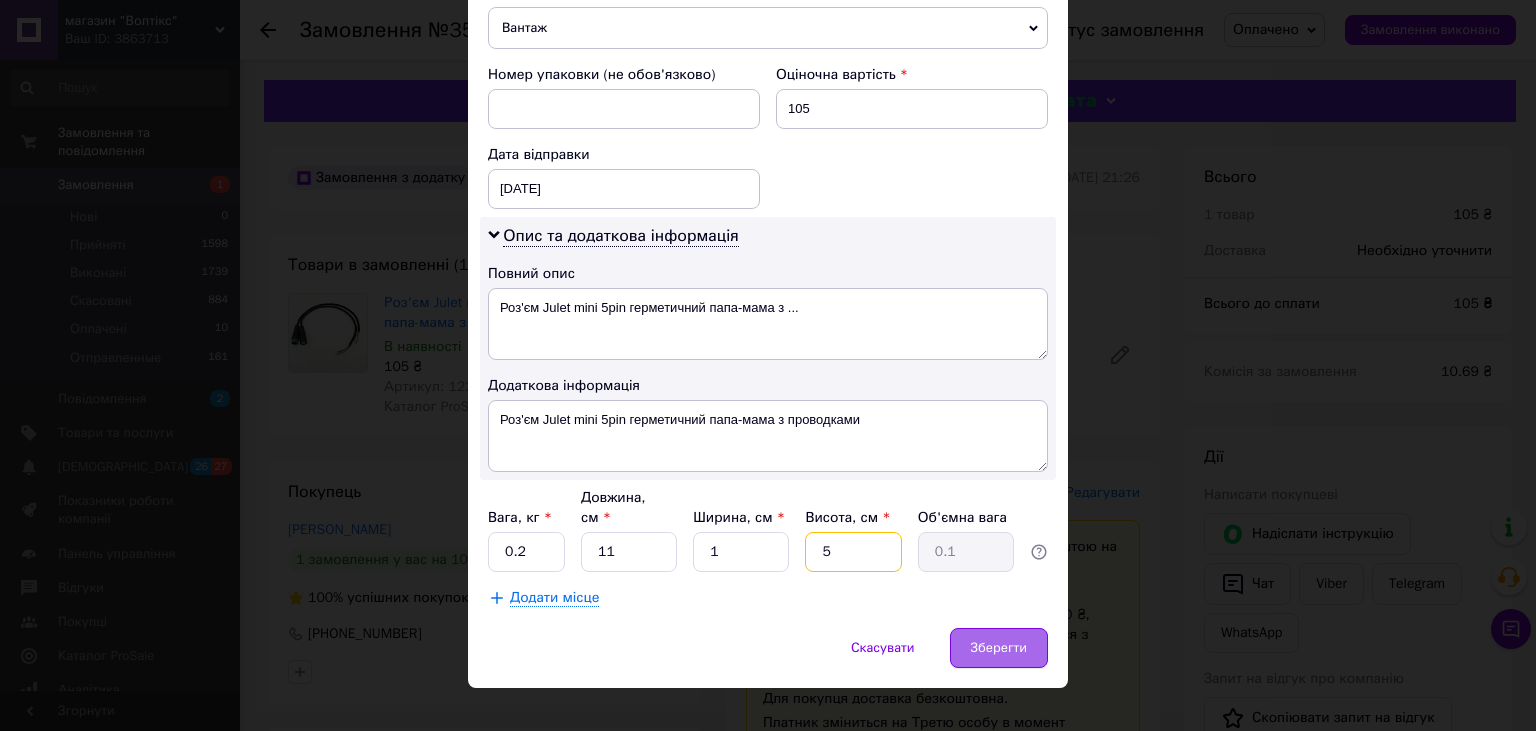 type on "5" 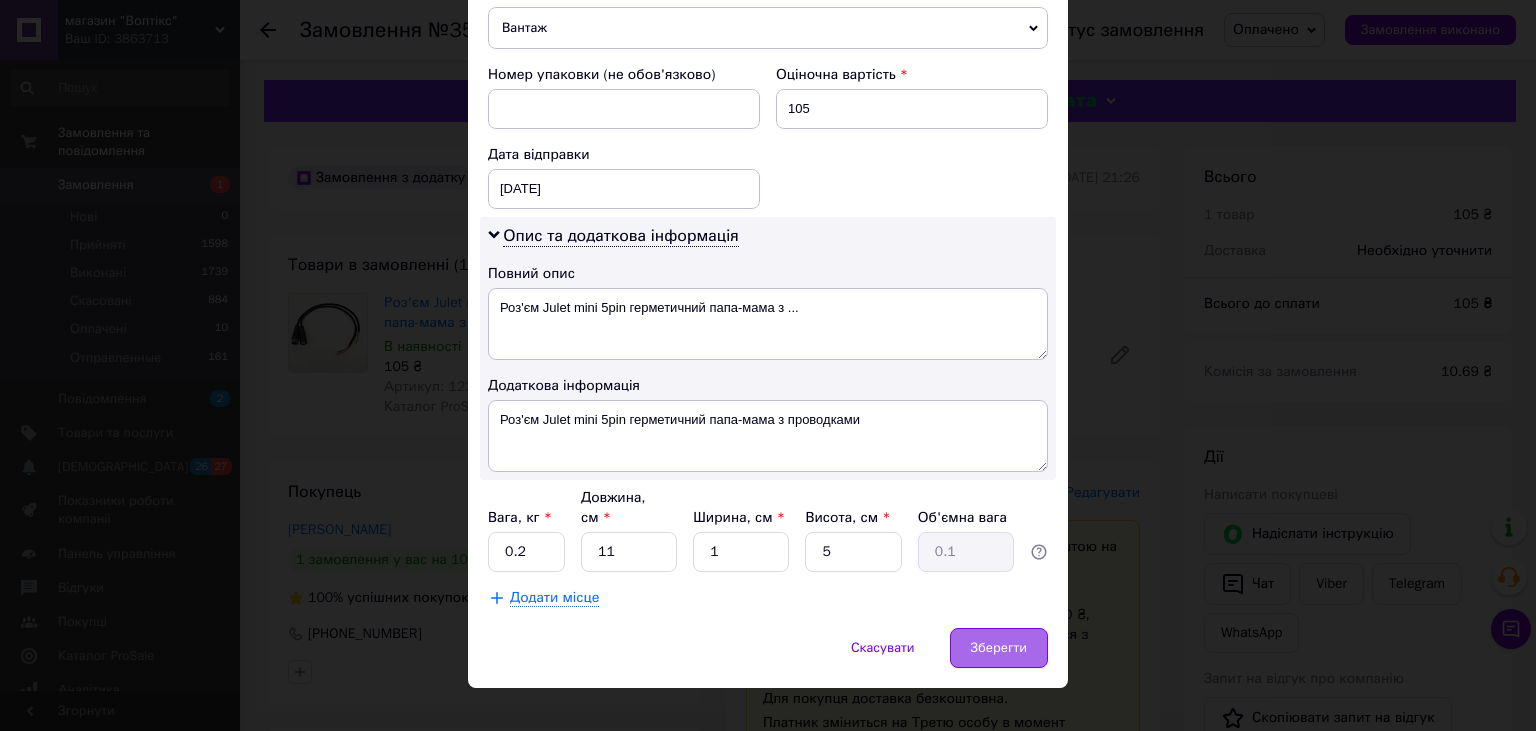 click on "Зберегти" at bounding box center [999, 648] 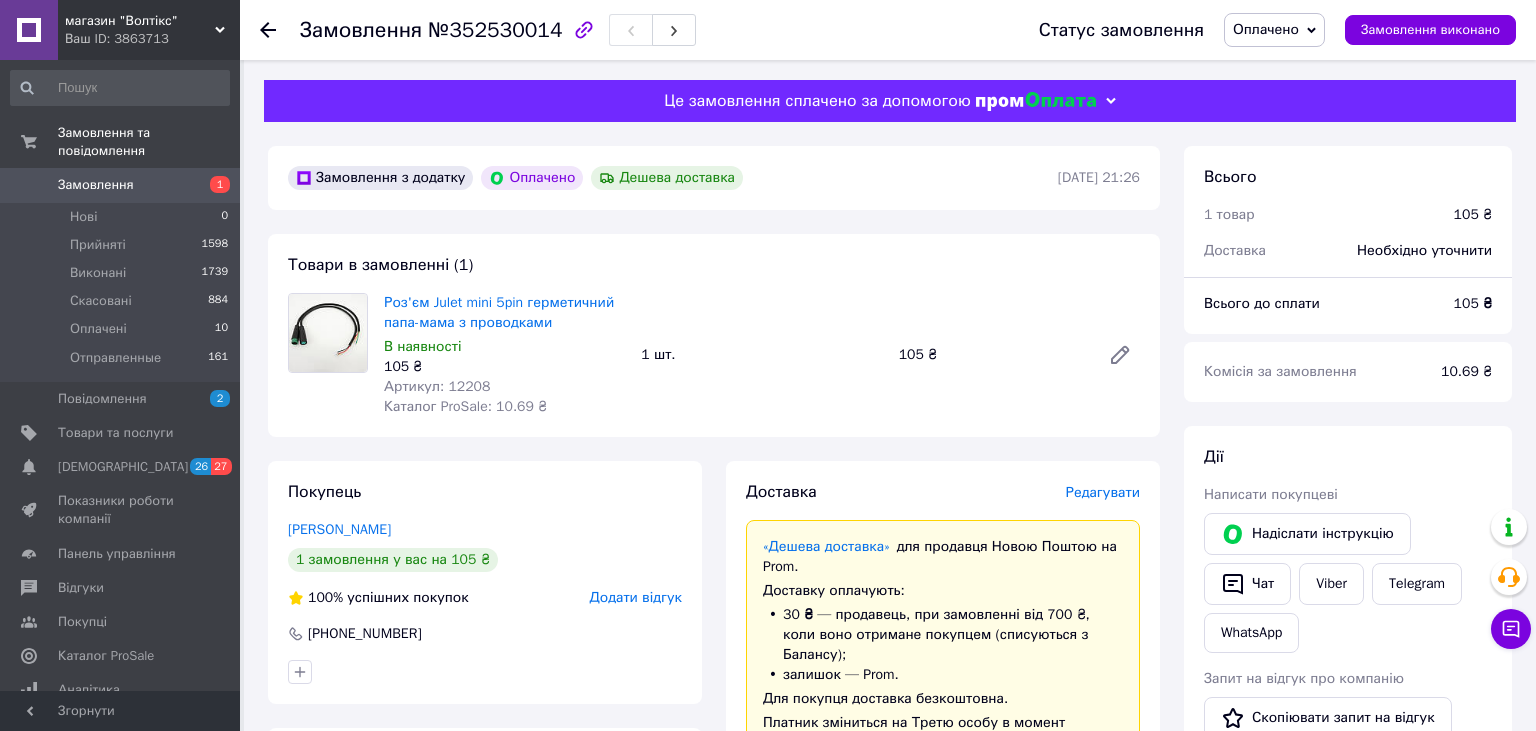 scroll, scrollTop: 633, scrollLeft: 0, axis: vertical 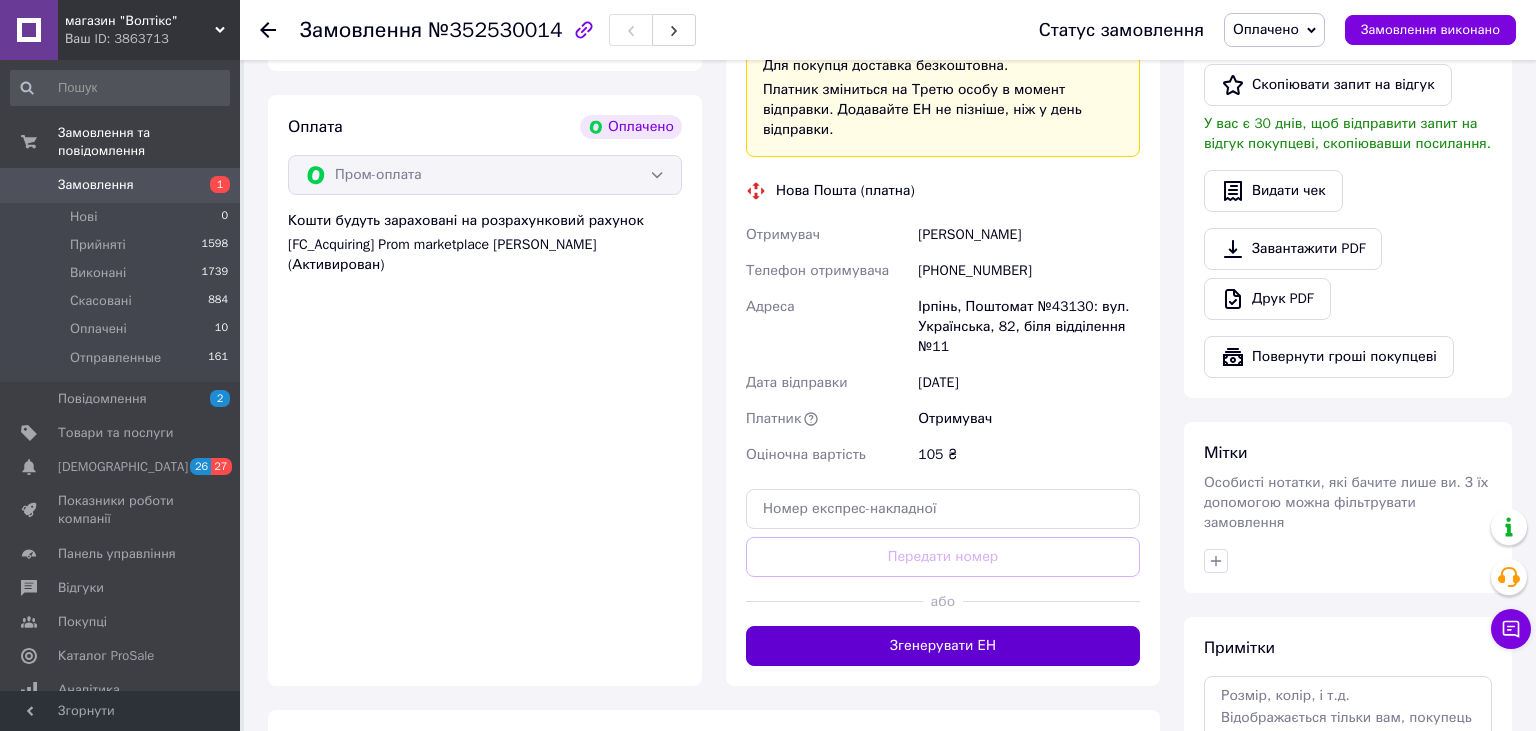 click on "Згенерувати ЕН" at bounding box center (943, 646) 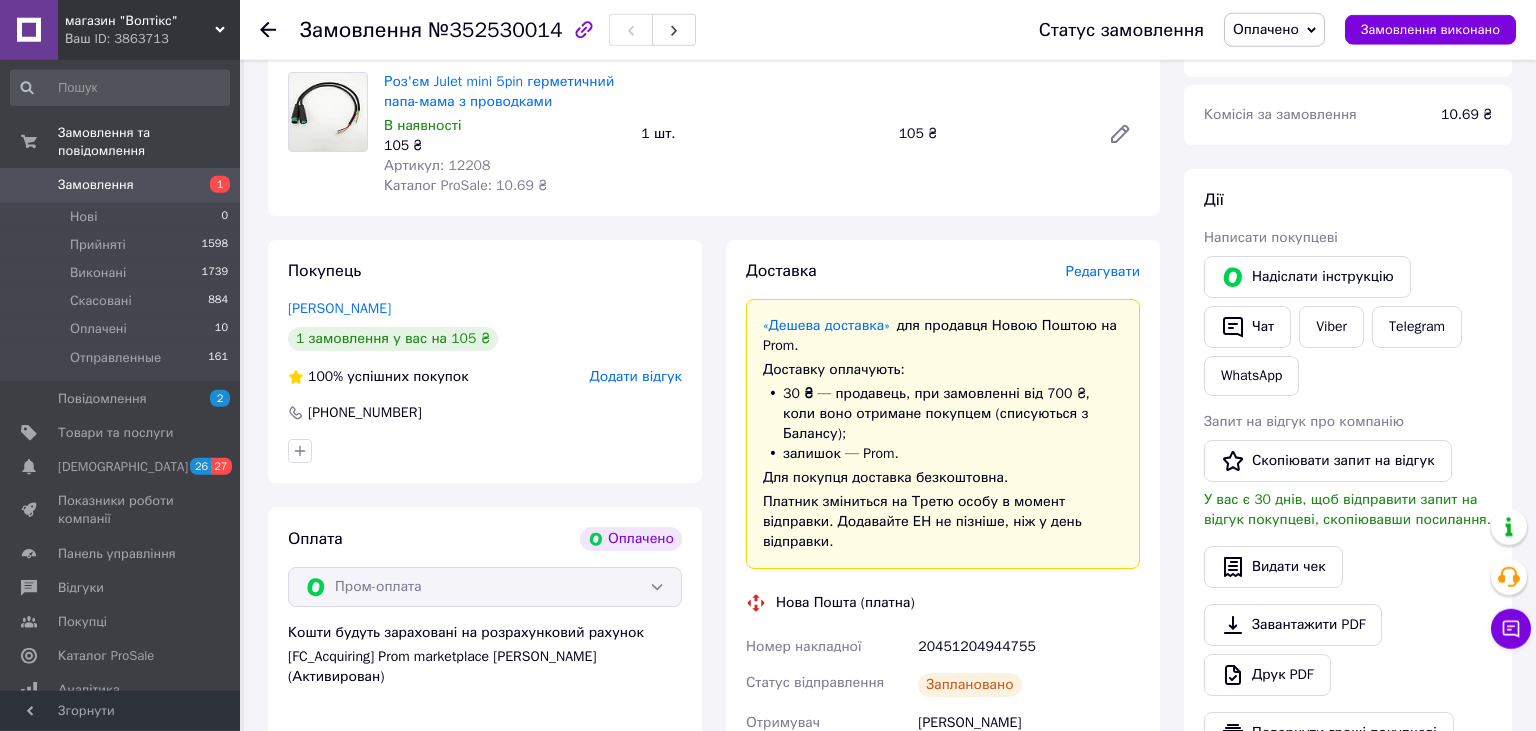 scroll, scrollTop: 0, scrollLeft: 0, axis: both 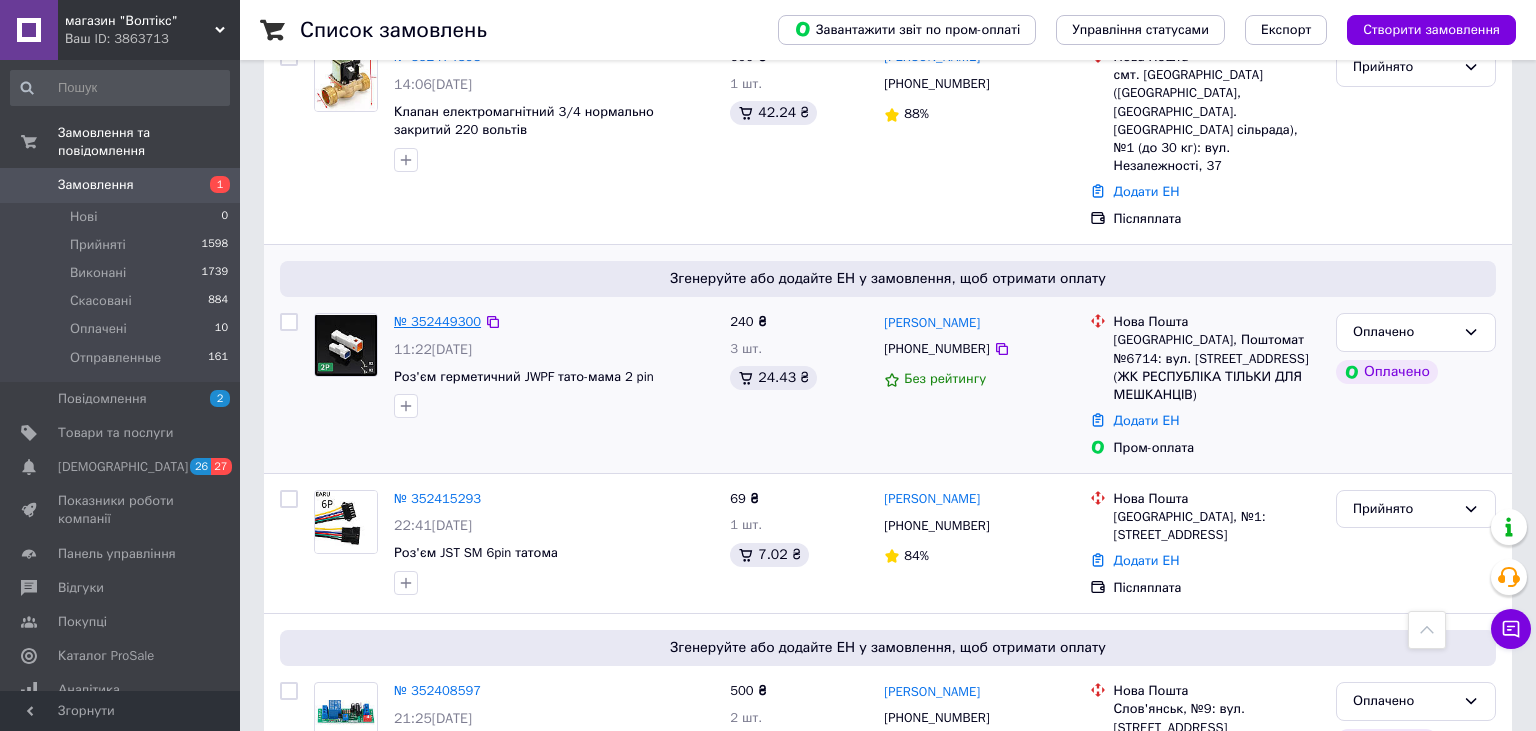 click on "№ 352449300" at bounding box center (437, 321) 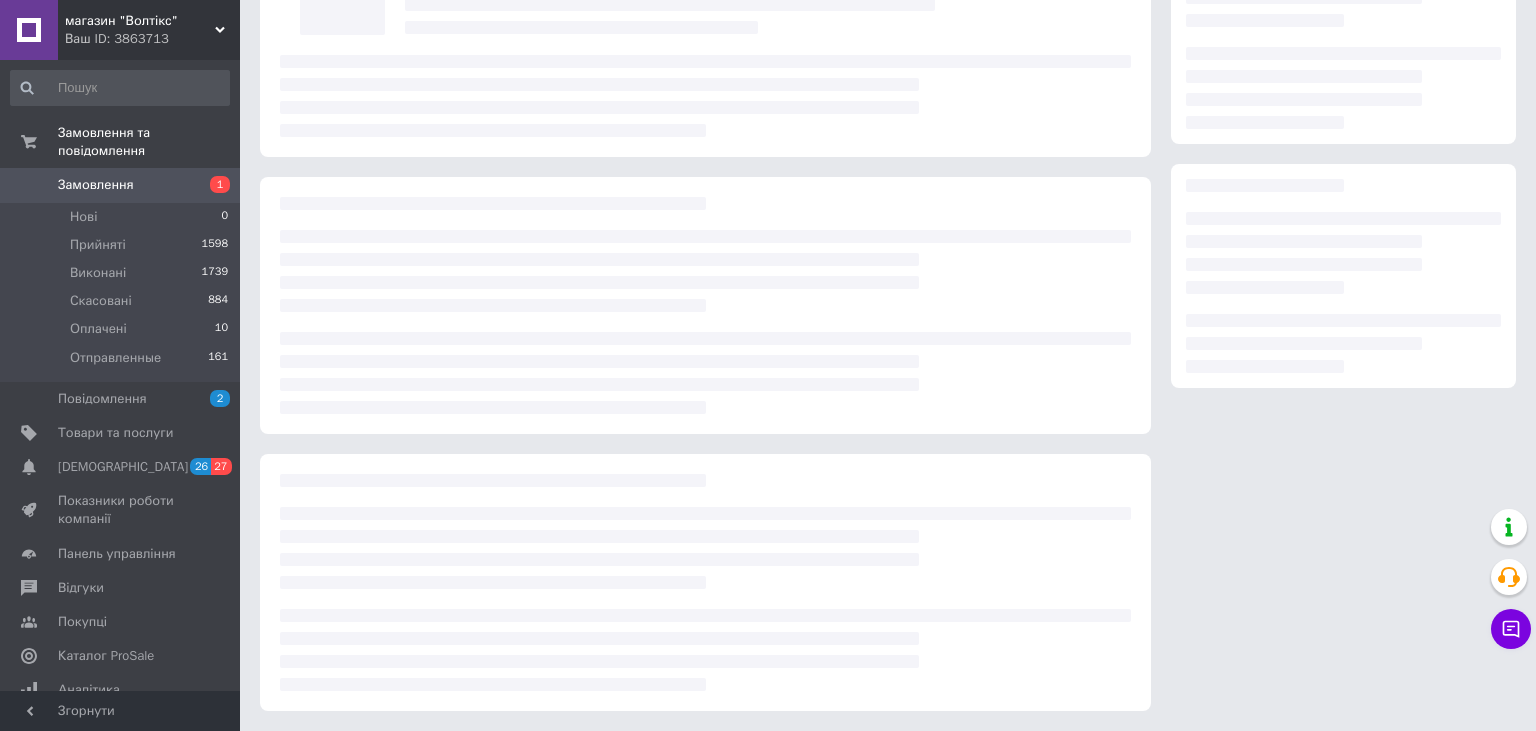 scroll, scrollTop: 172, scrollLeft: 0, axis: vertical 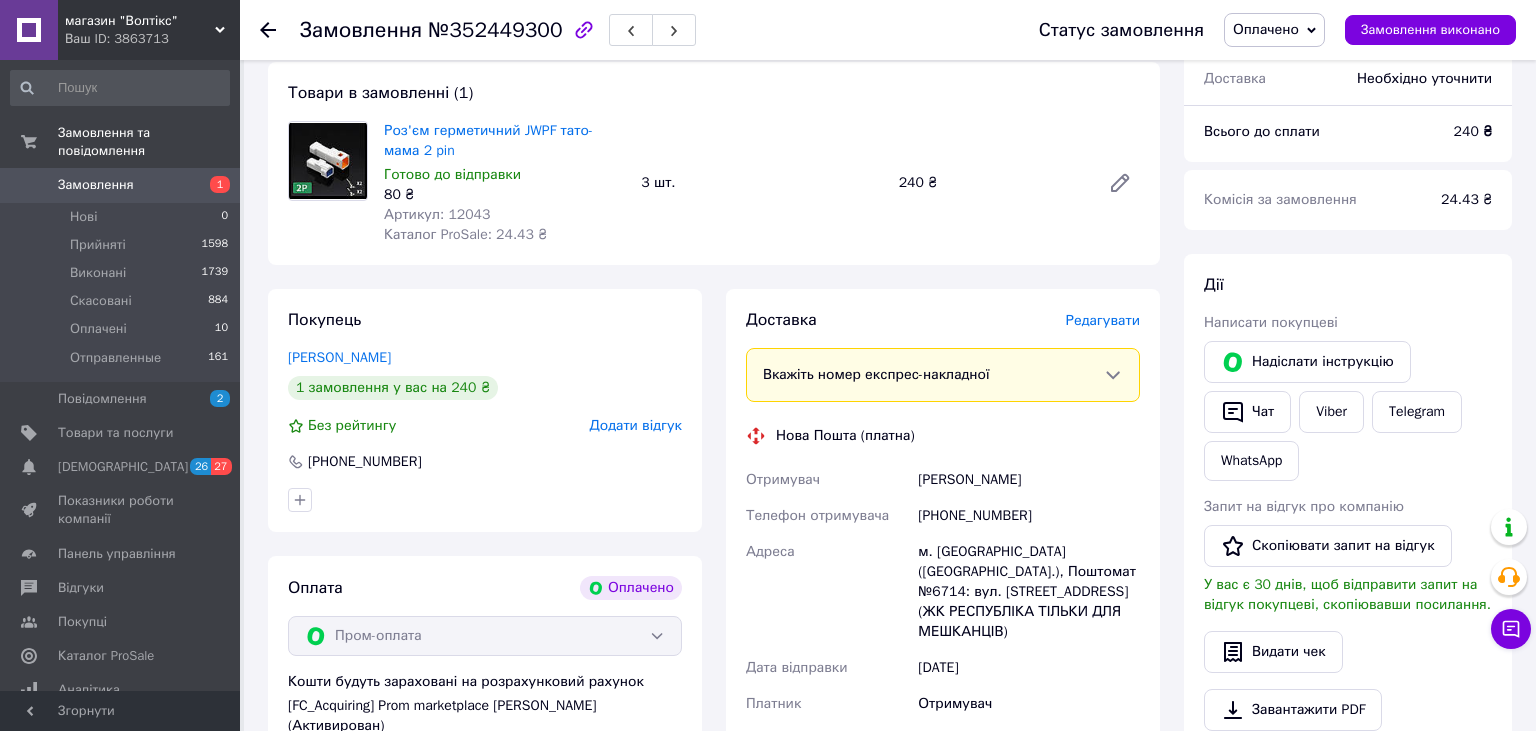 click on "Редагувати" at bounding box center (1103, 320) 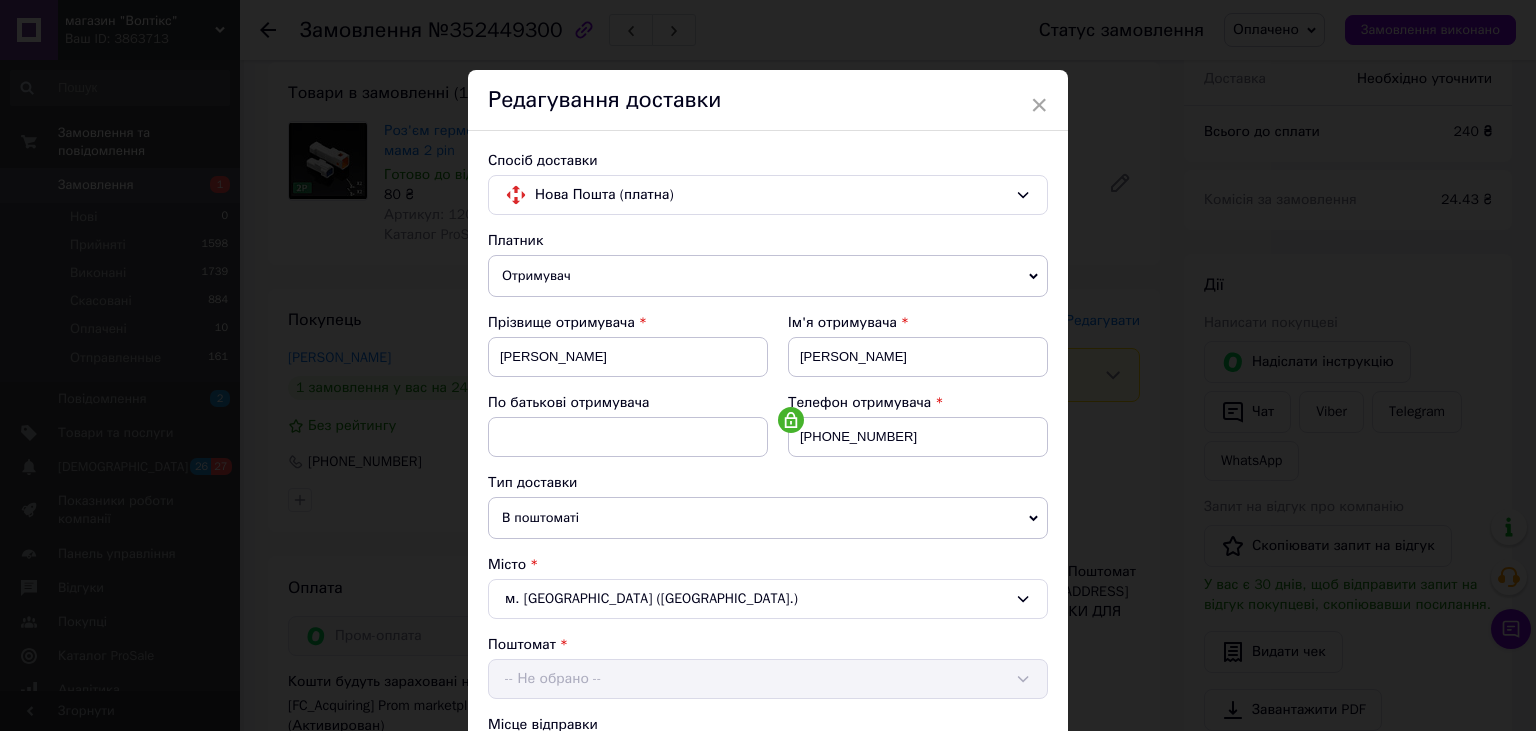 scroll, scrollTop: 591, scrollLeft: 0, axis: vertical 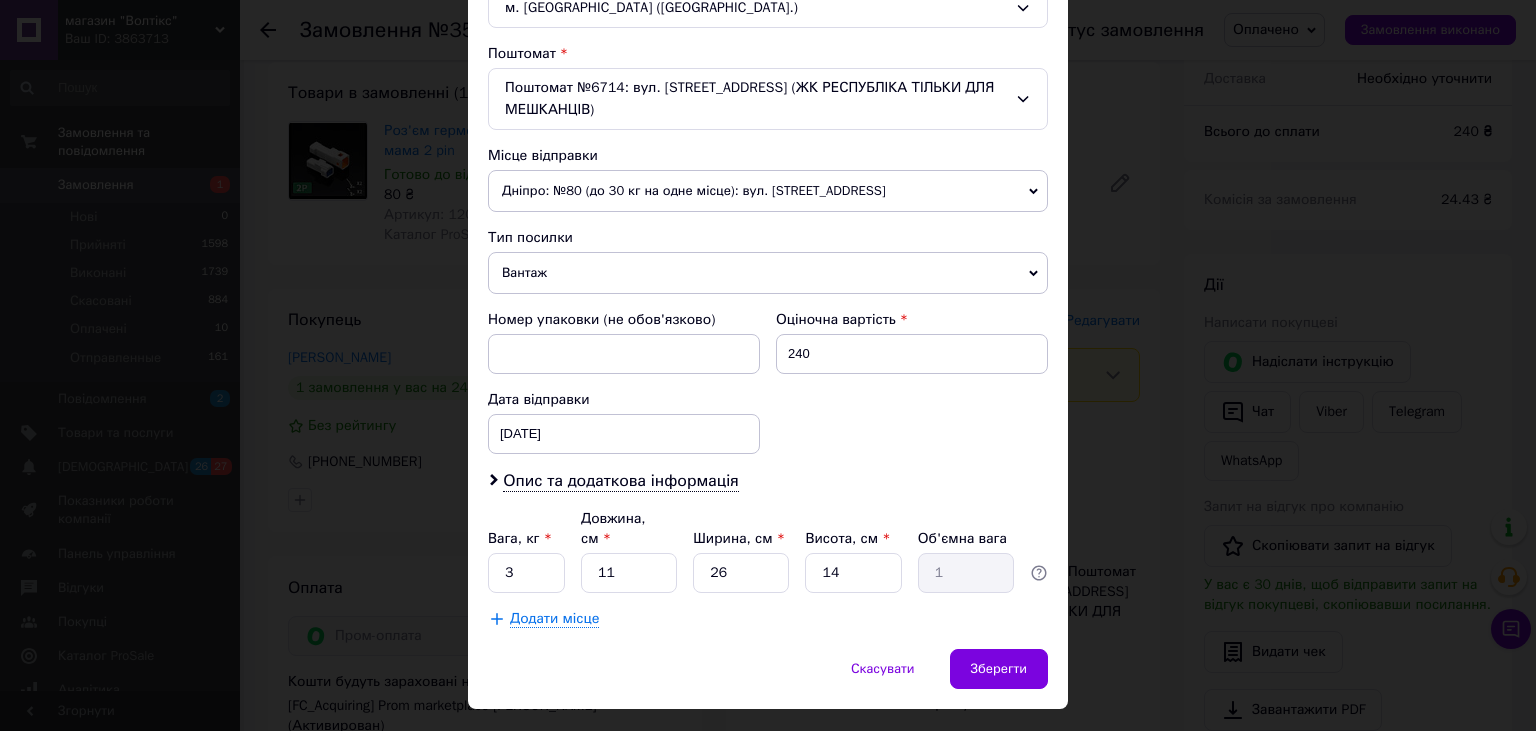 click on "Вага, кг   *" at bounding box center (520, 538) 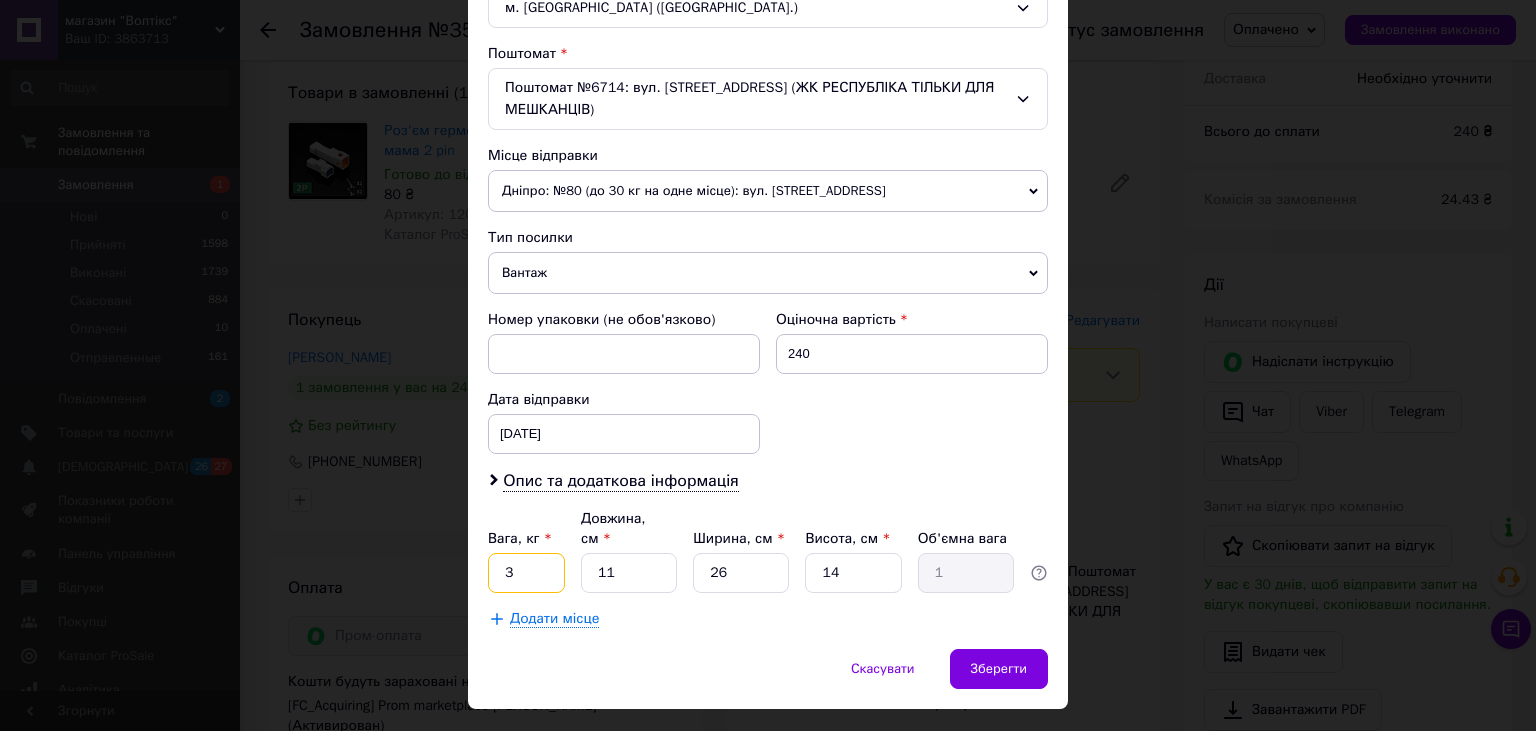 click on "3" at bounding box center [526, 573] 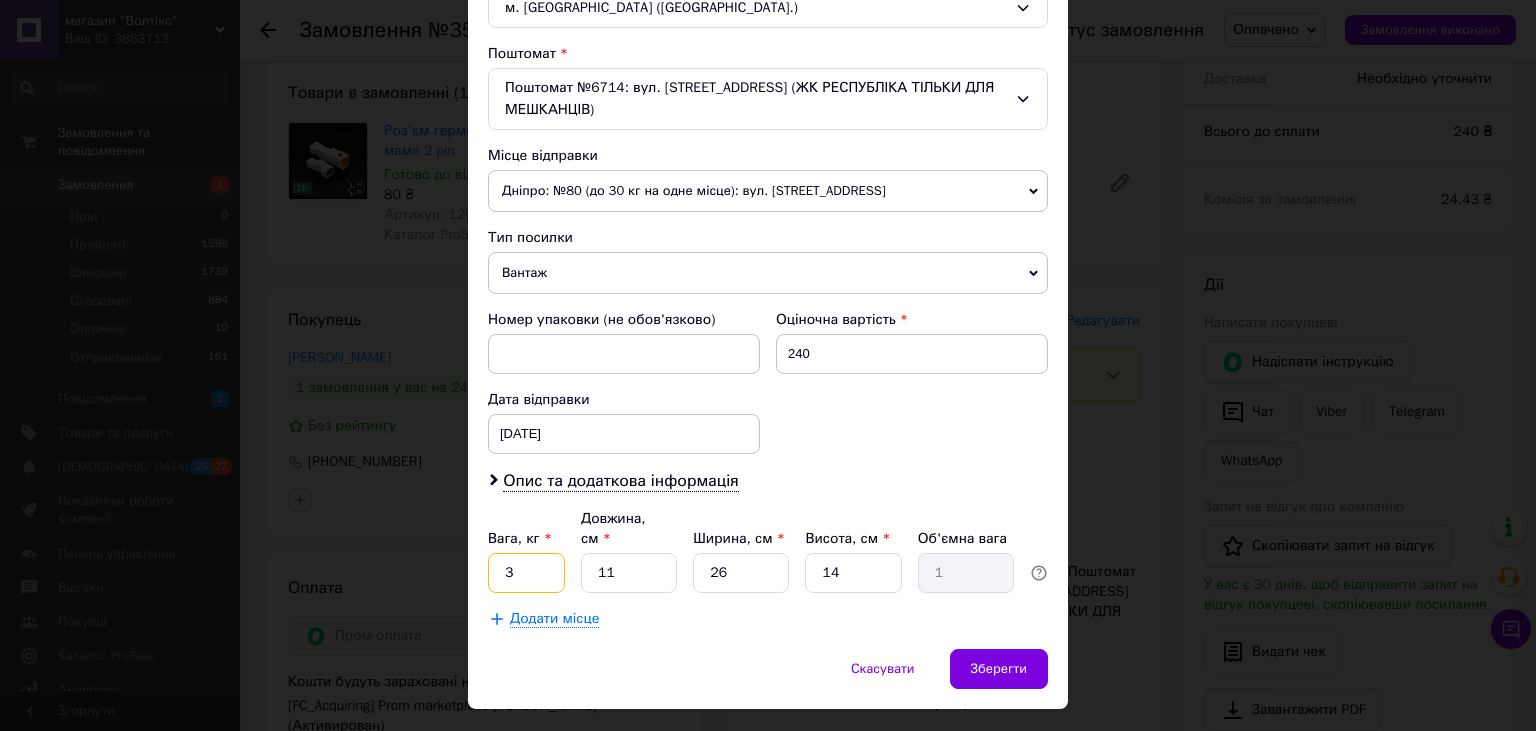click on "3" at bounding box center (526, 573) 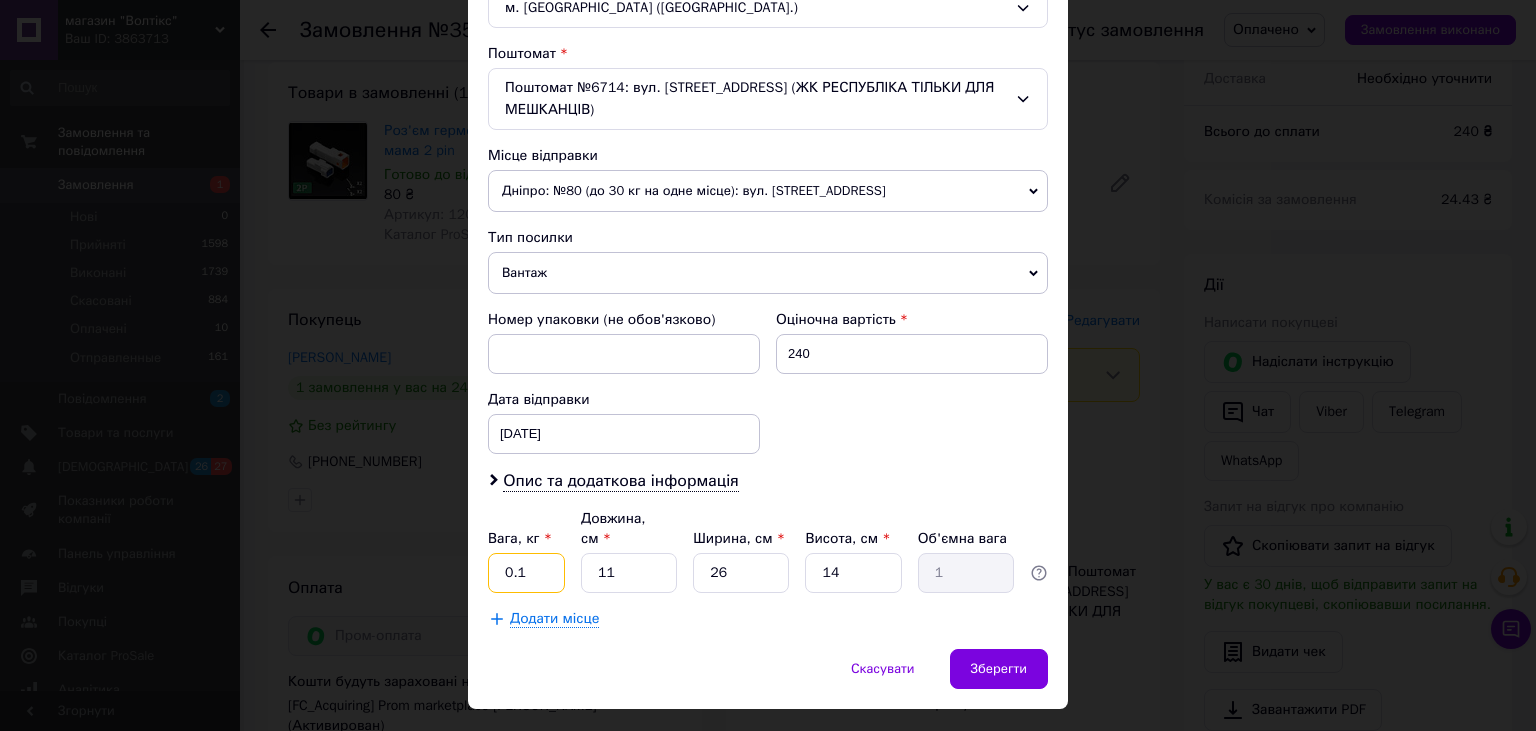type on "0.1" 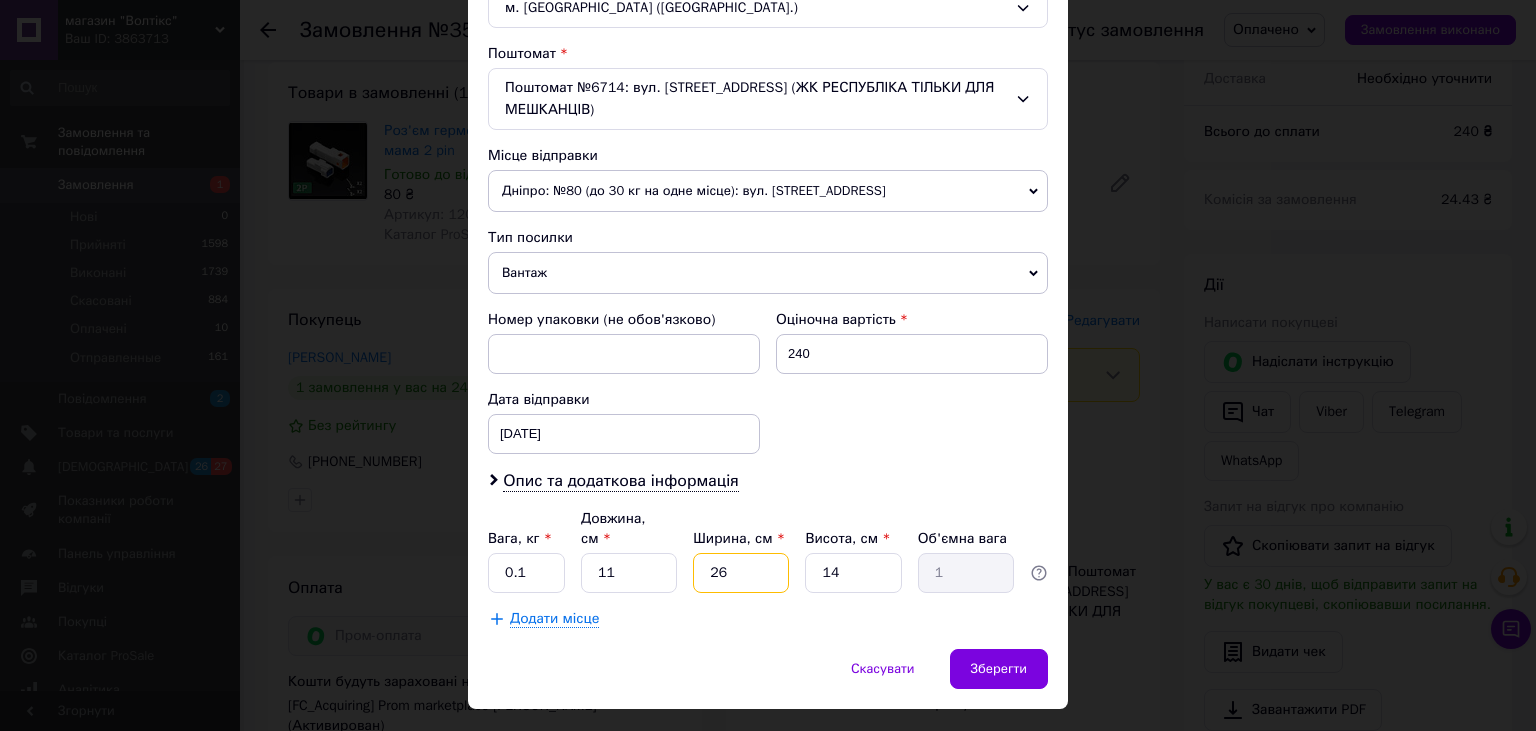 click on "26" at bounding box center (741, 573) 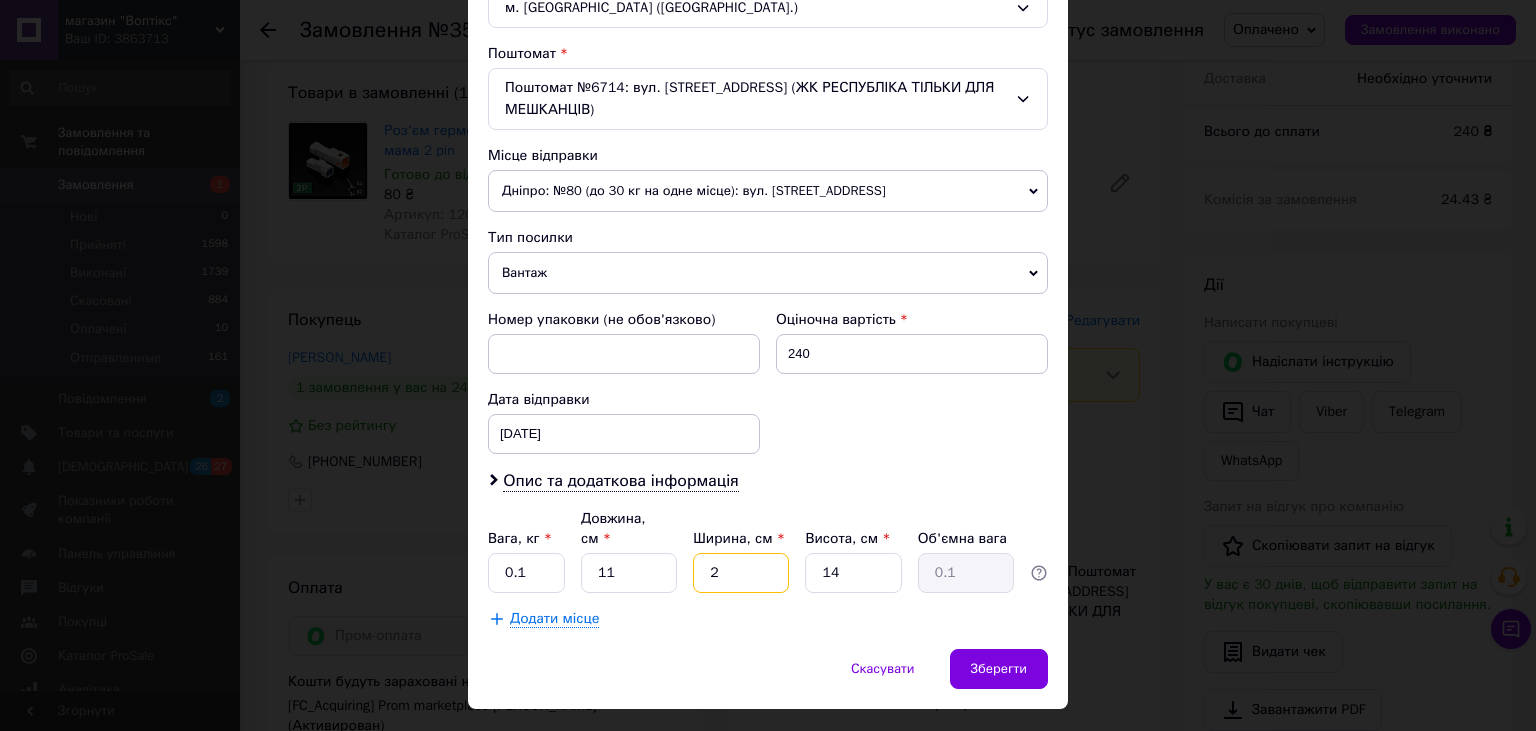 type 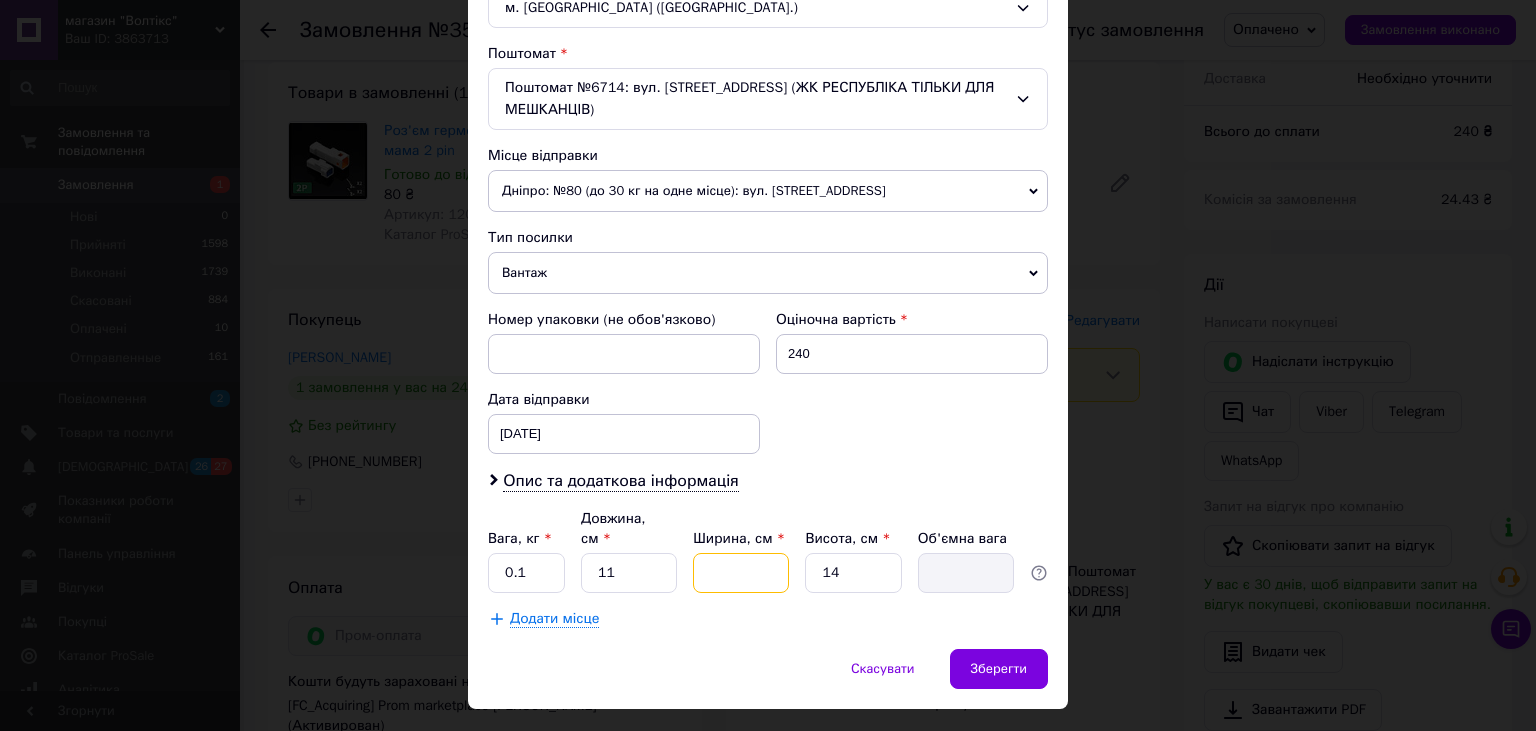 type on "1" 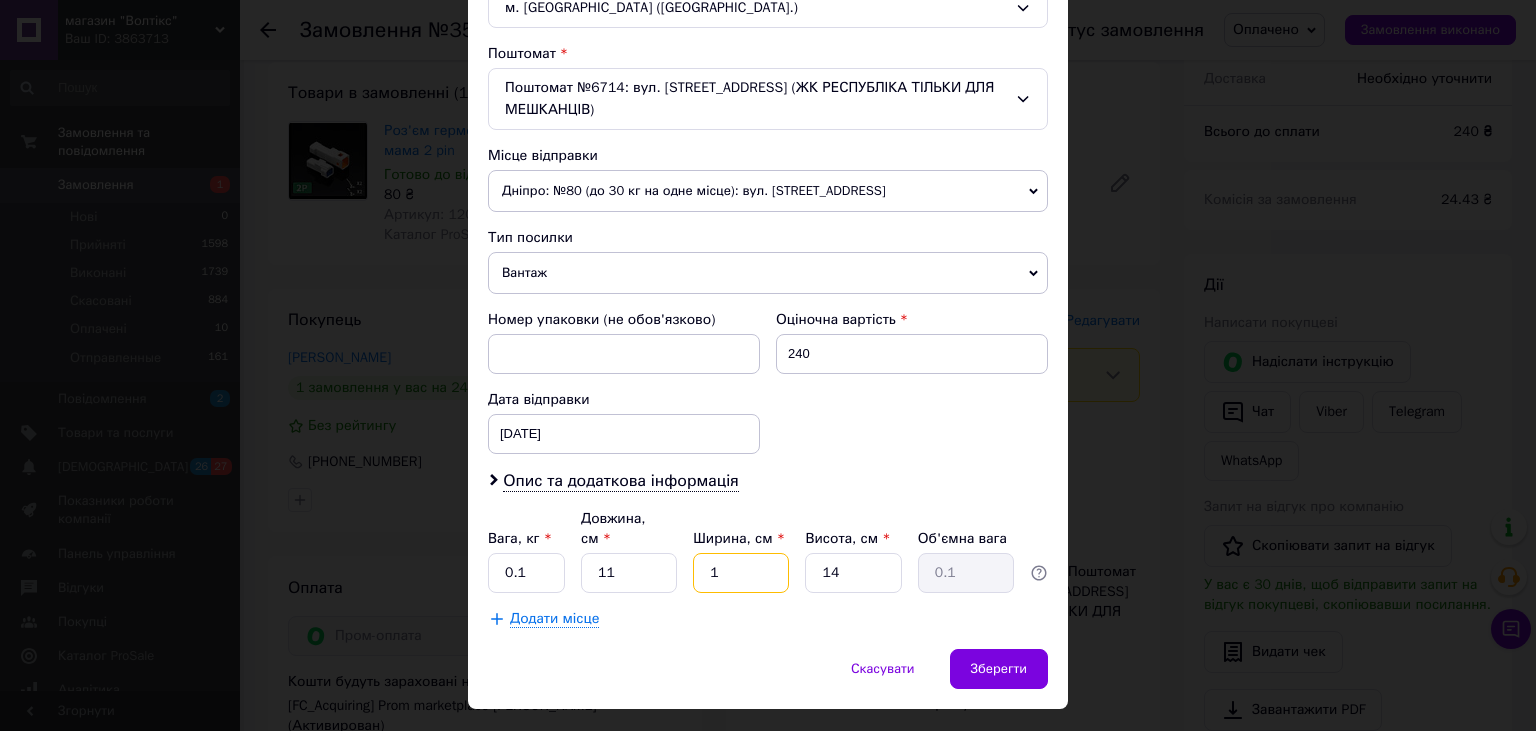 type on "1" 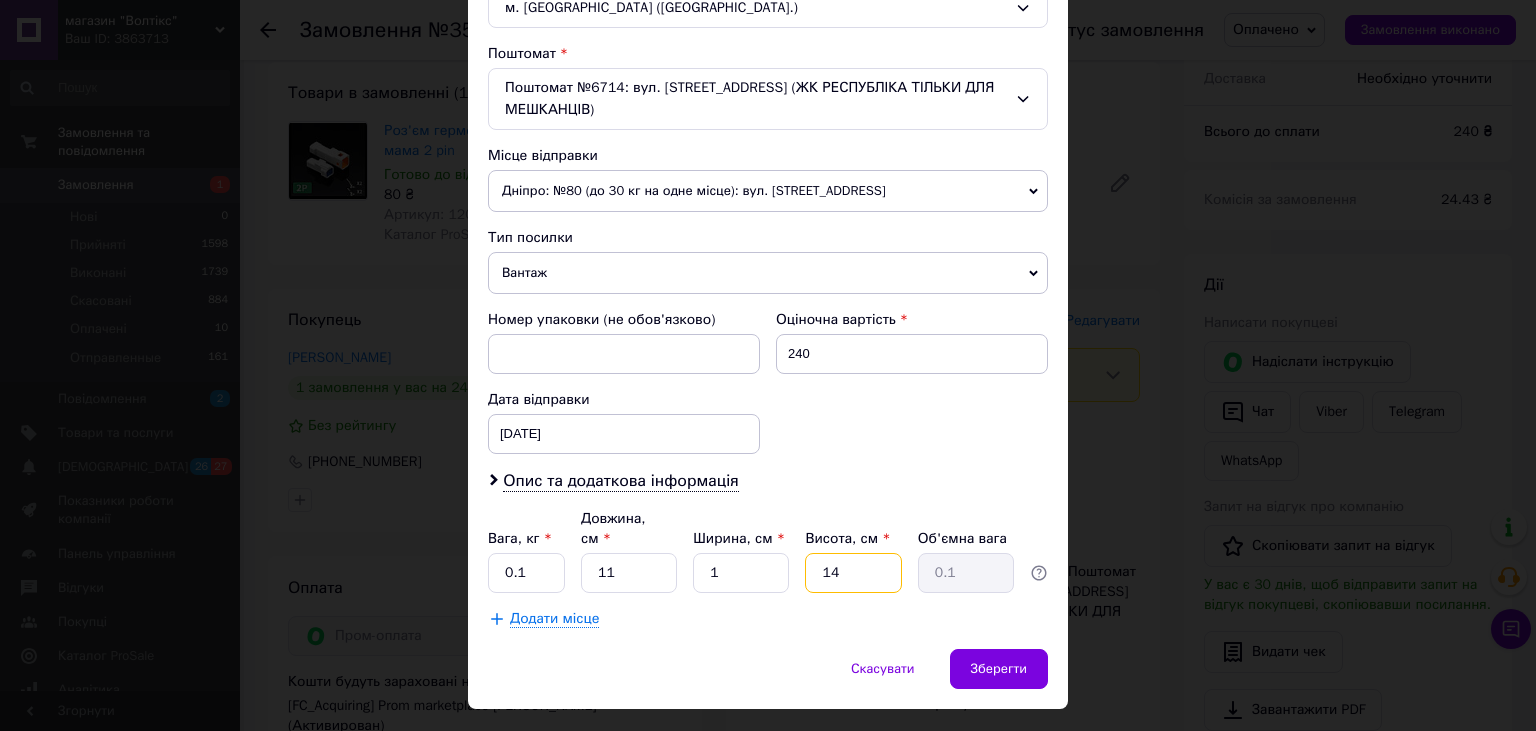 click on "14" at bounding box center (853, 573) 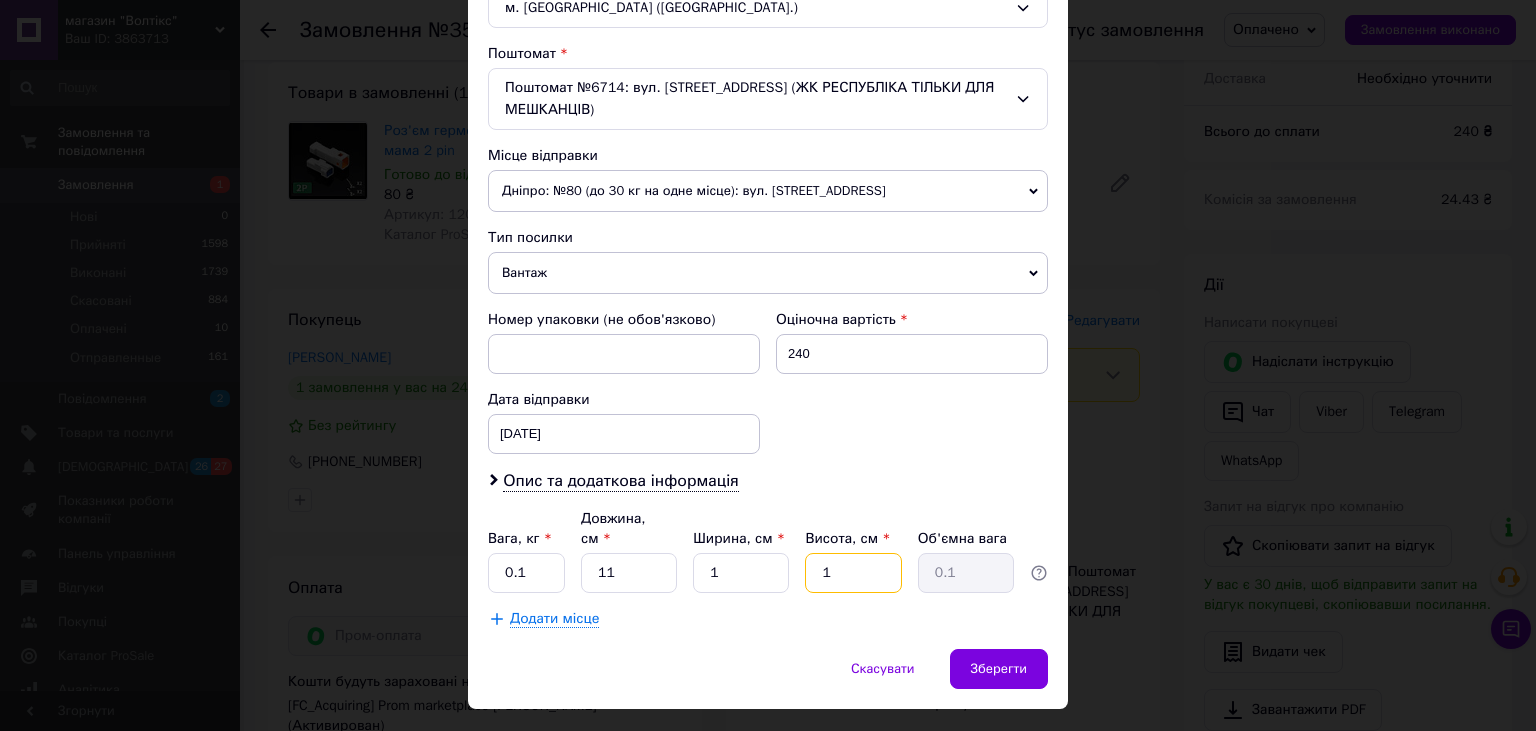 type 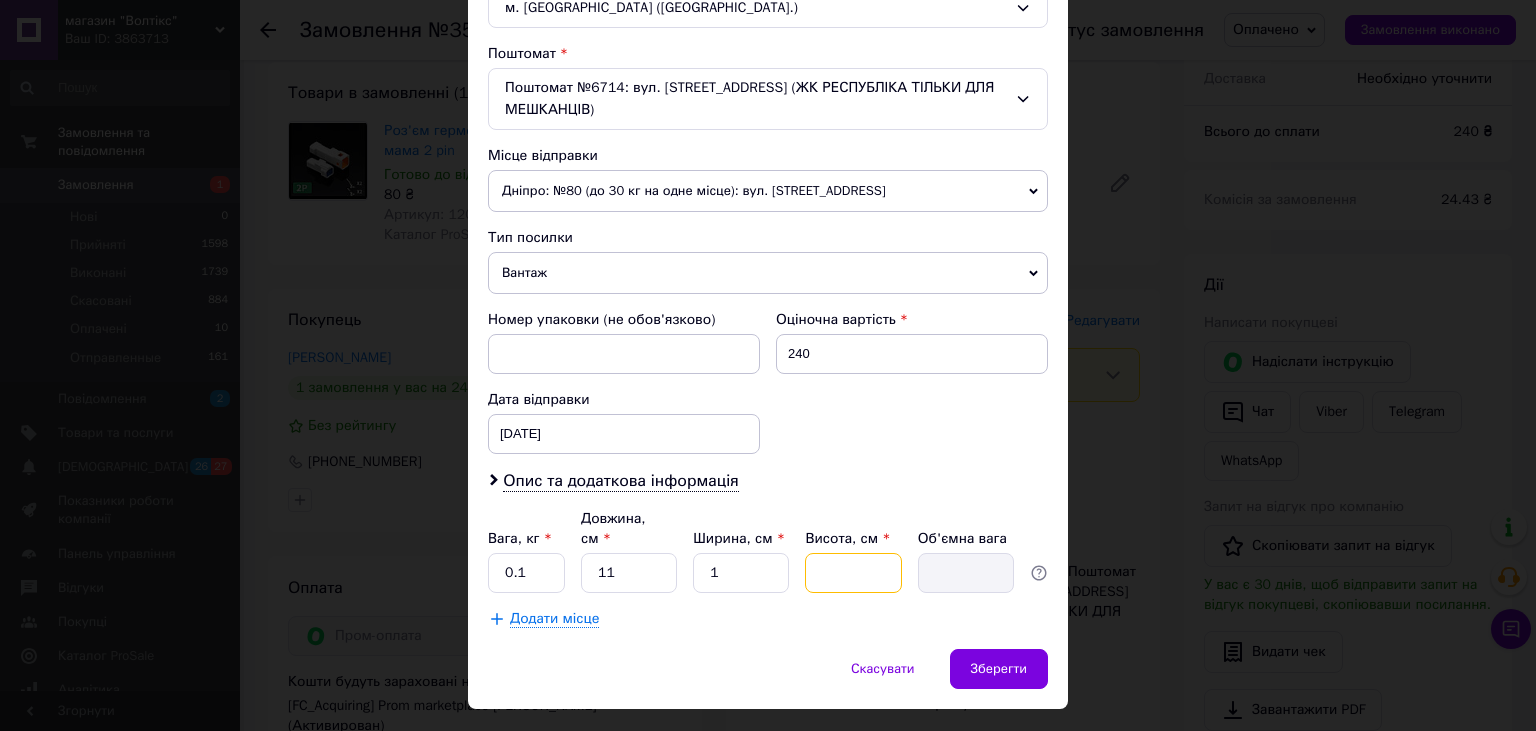 type on "1" 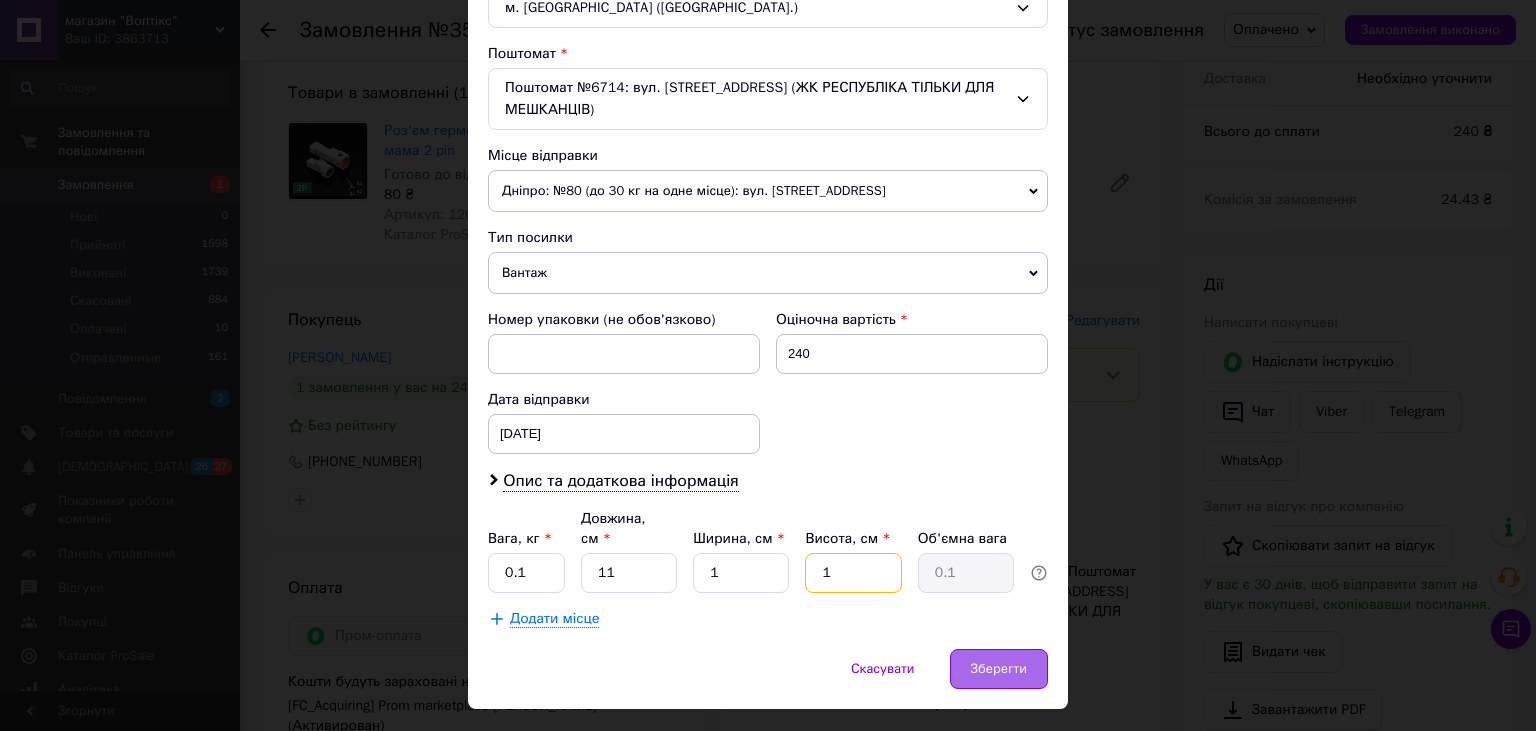 type on "1" 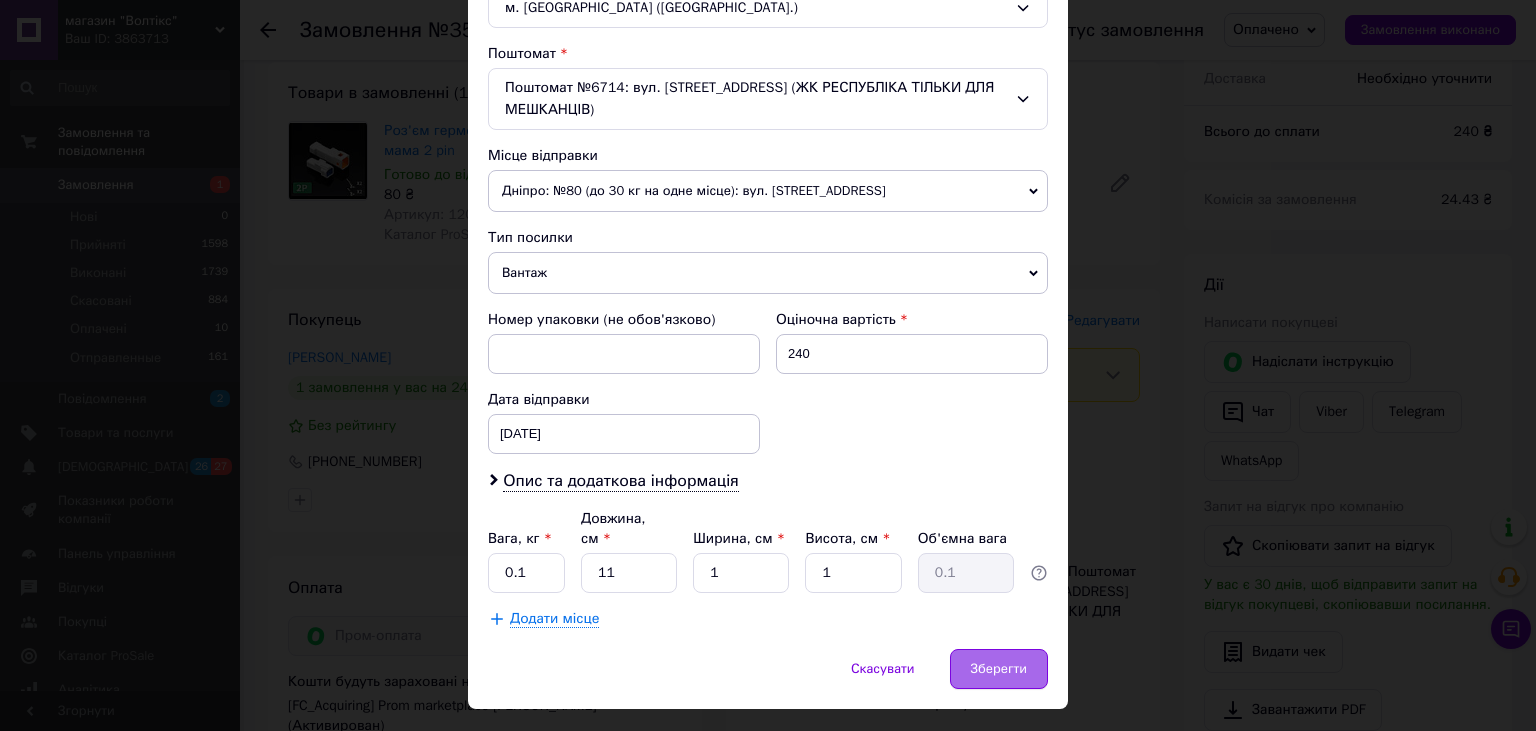 click on "Зберегти" at bounding box center (999, 669) 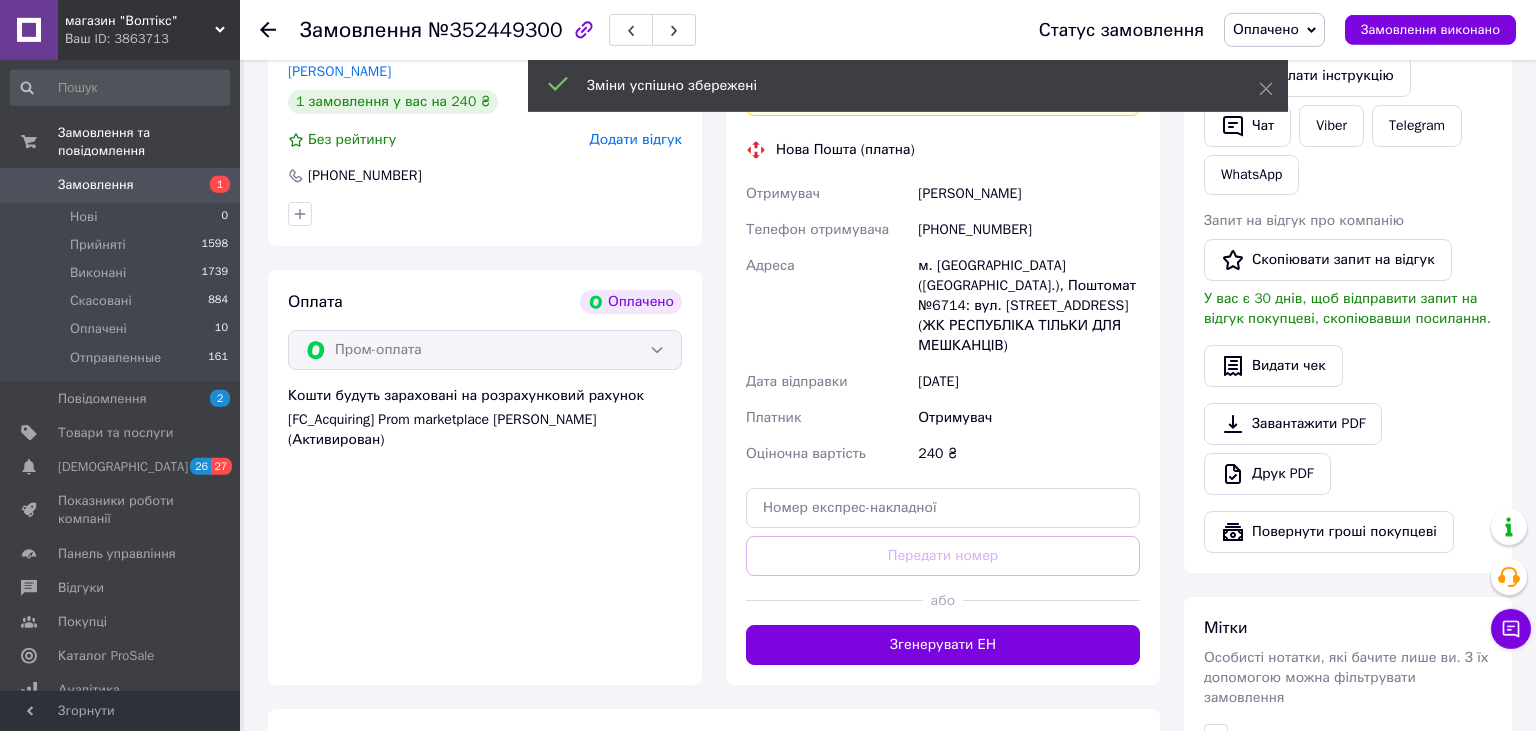 scroll, scrollTop: 805, scrollLeft: 0, axis: vertical 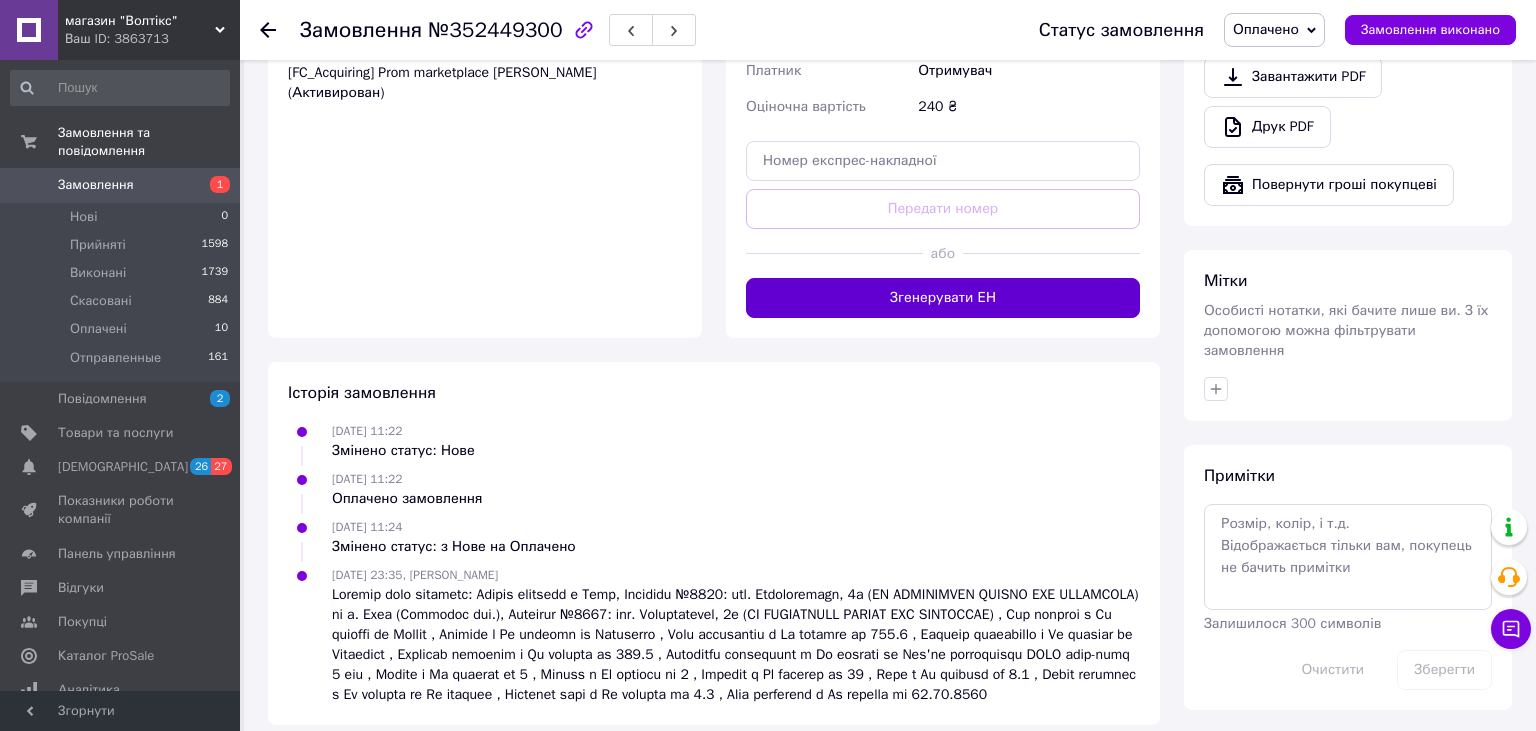 click on "Згенерувати ЕН" at bounding box center (943, 298) 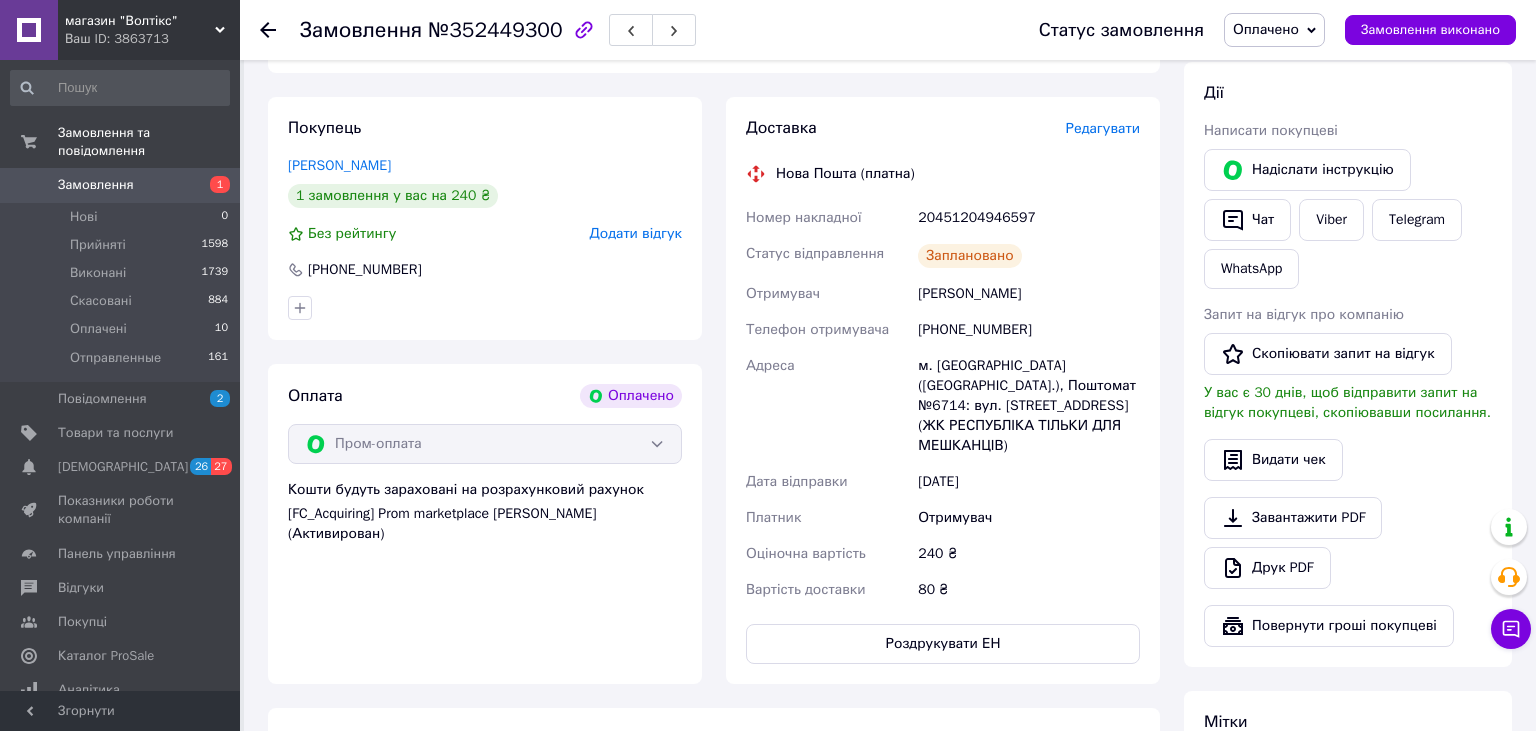 scroll, scrollTop: 786, scrollLeft: 0, axis: vertical 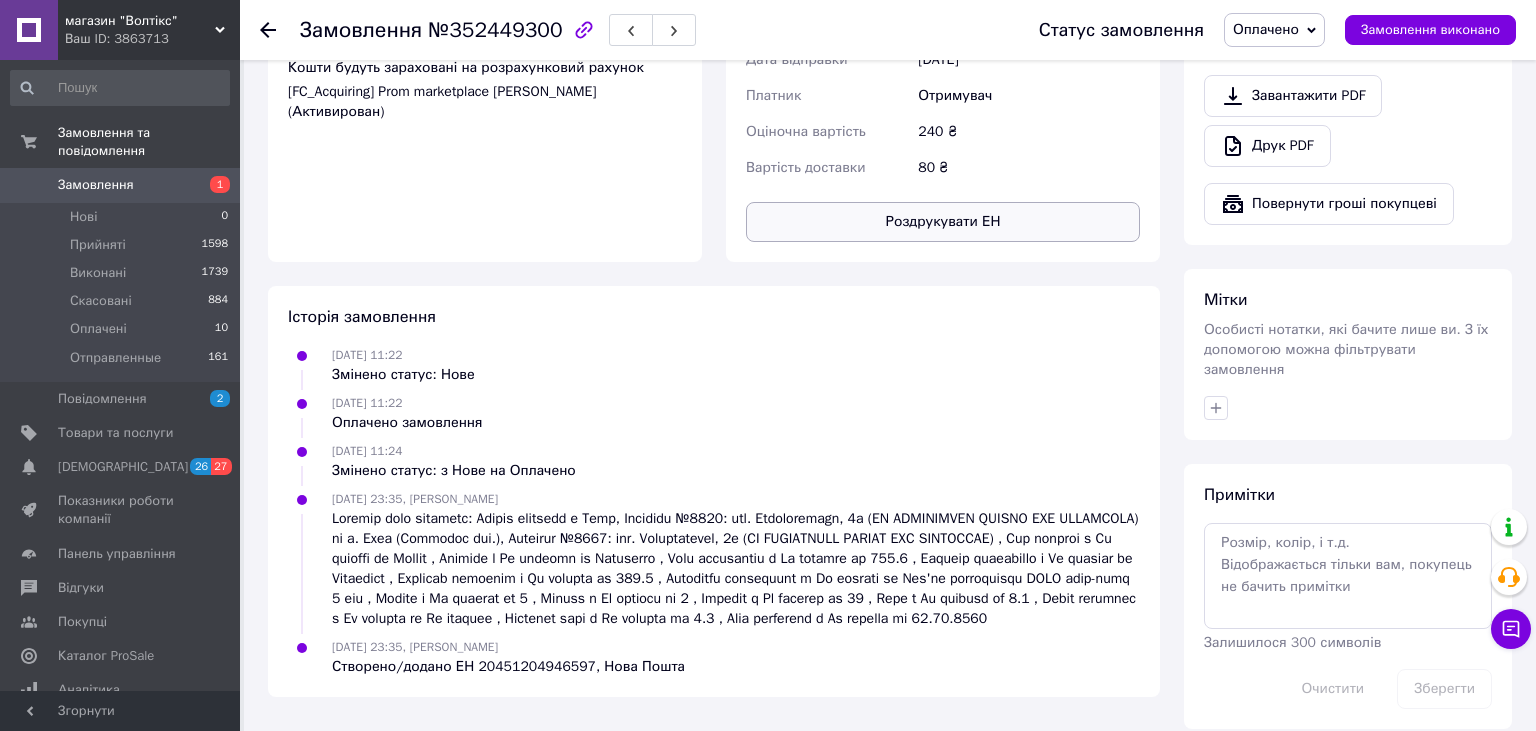 click on "Роздрукувати ЕН" at bounding box center [943, 222] 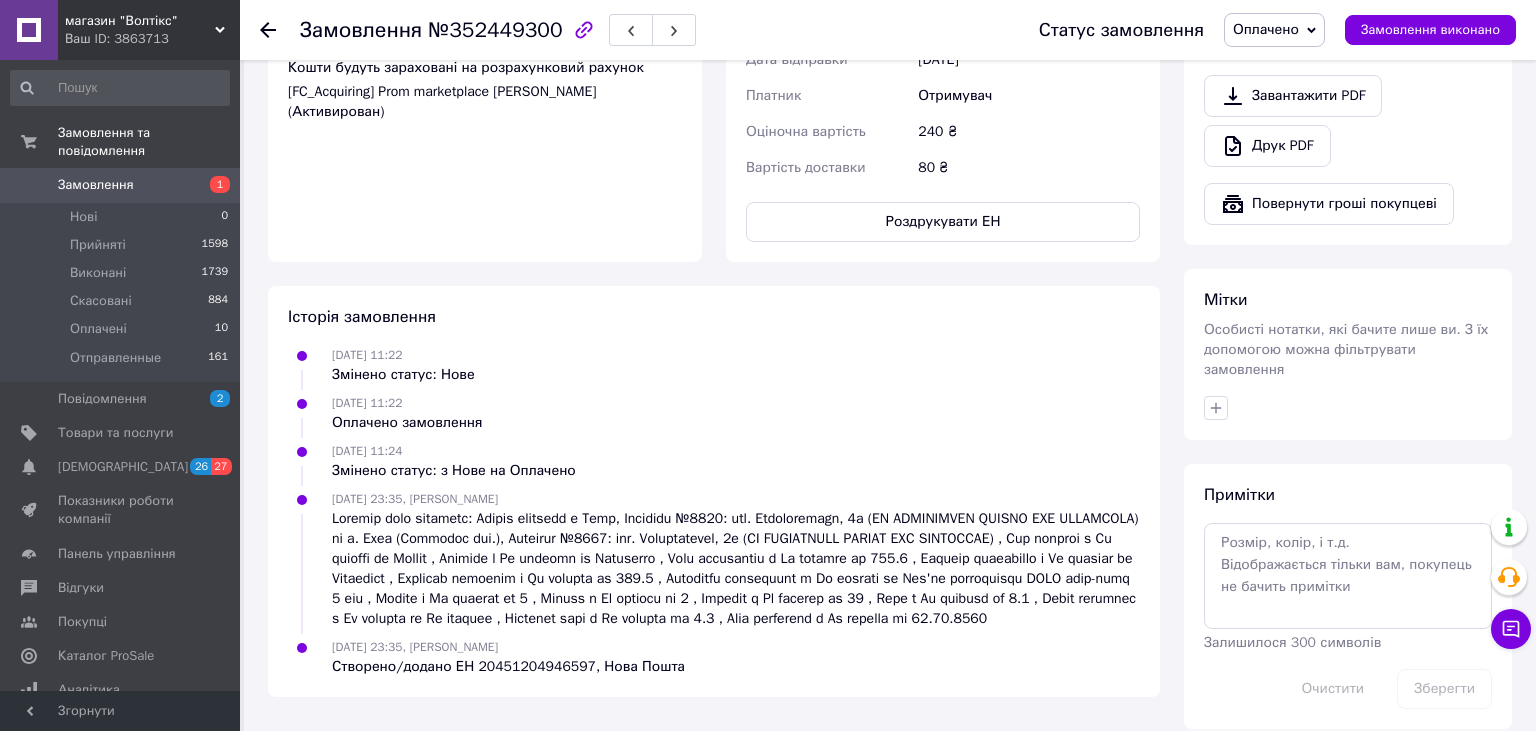 click on "Статус замовлення Оплачено Прийнято Виконано Скасовано Отправленные Замовлення виконано" at bounding box center (1257, 30) 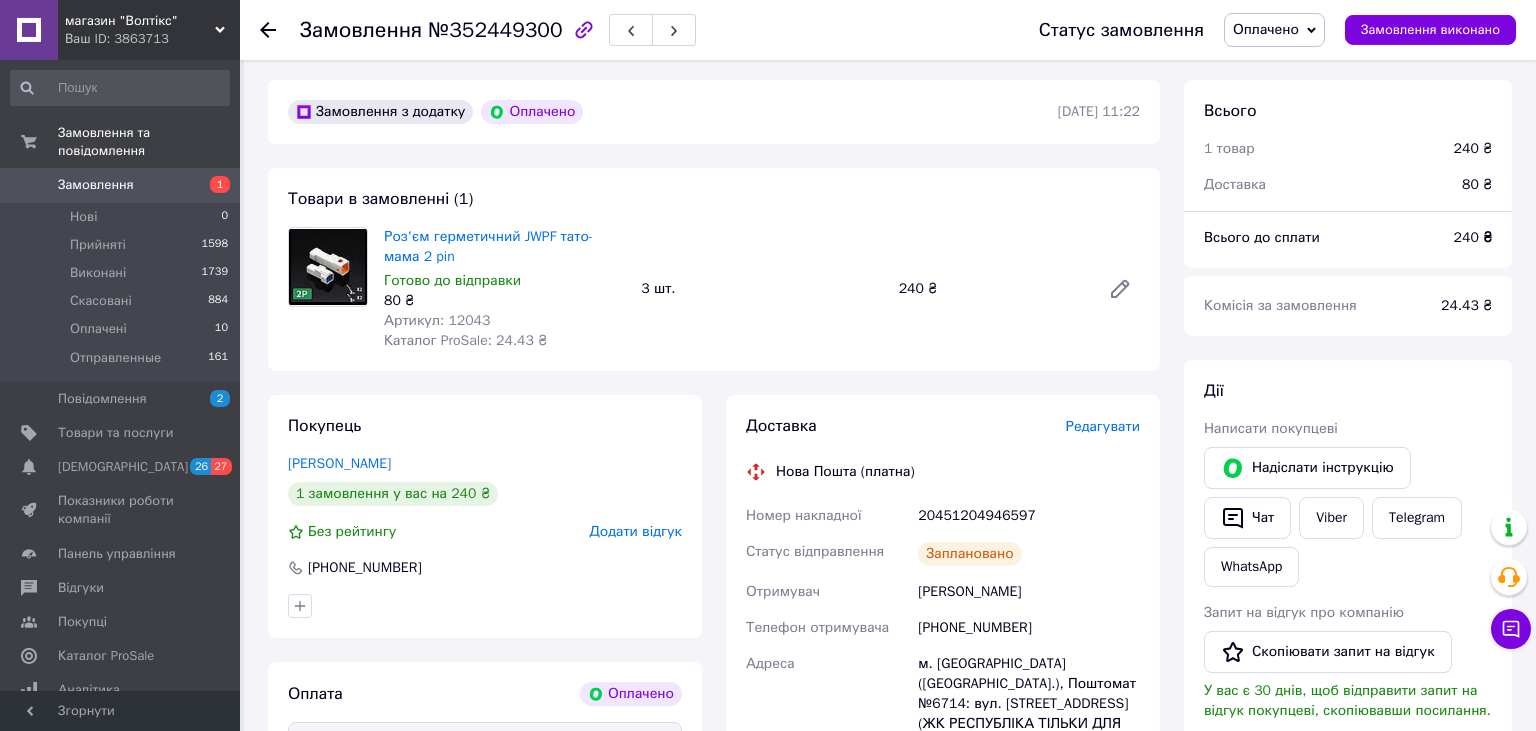 scroll, scrollTop: 47, scrollLeft: 0, axis: vertical 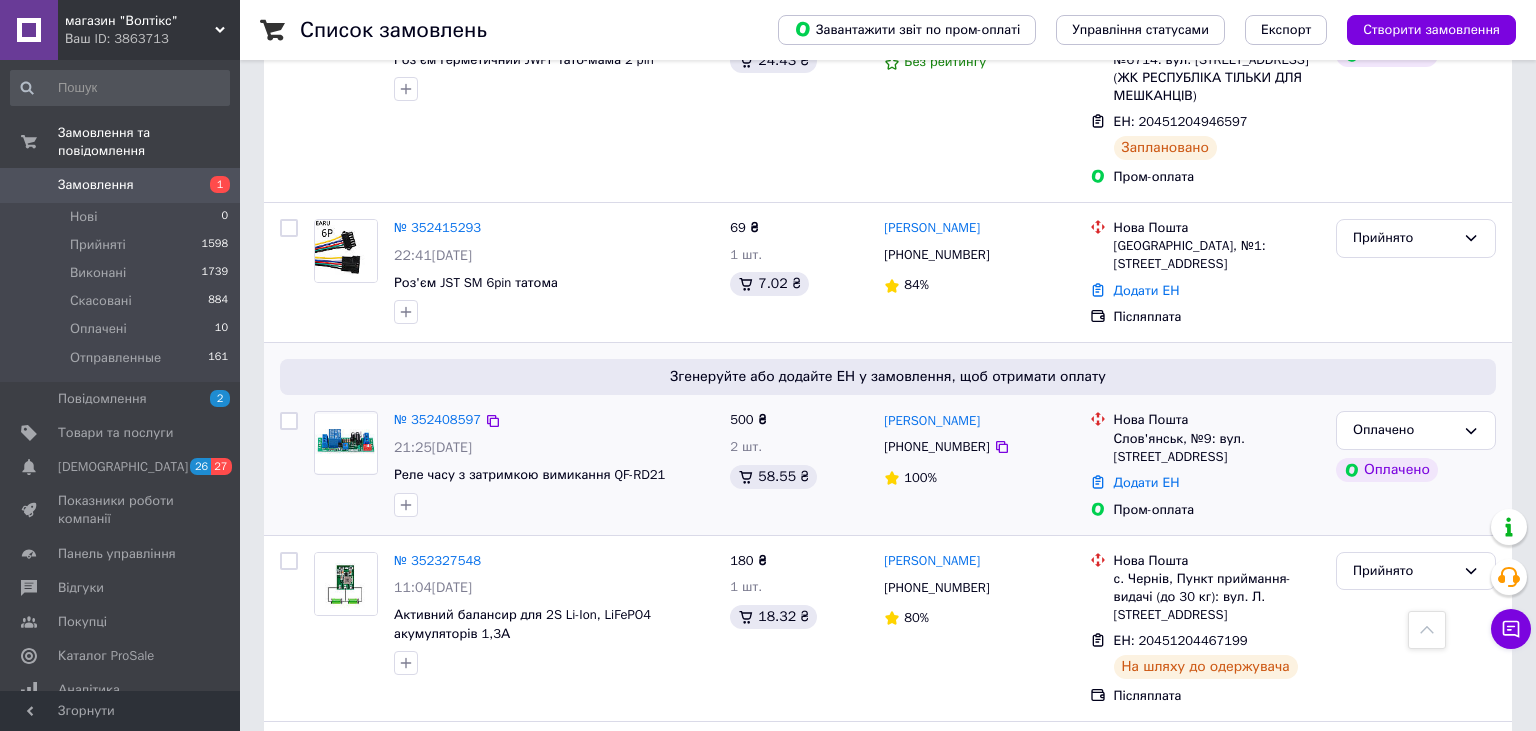 click on "№ 352408597" at bounding box center (437, 420) 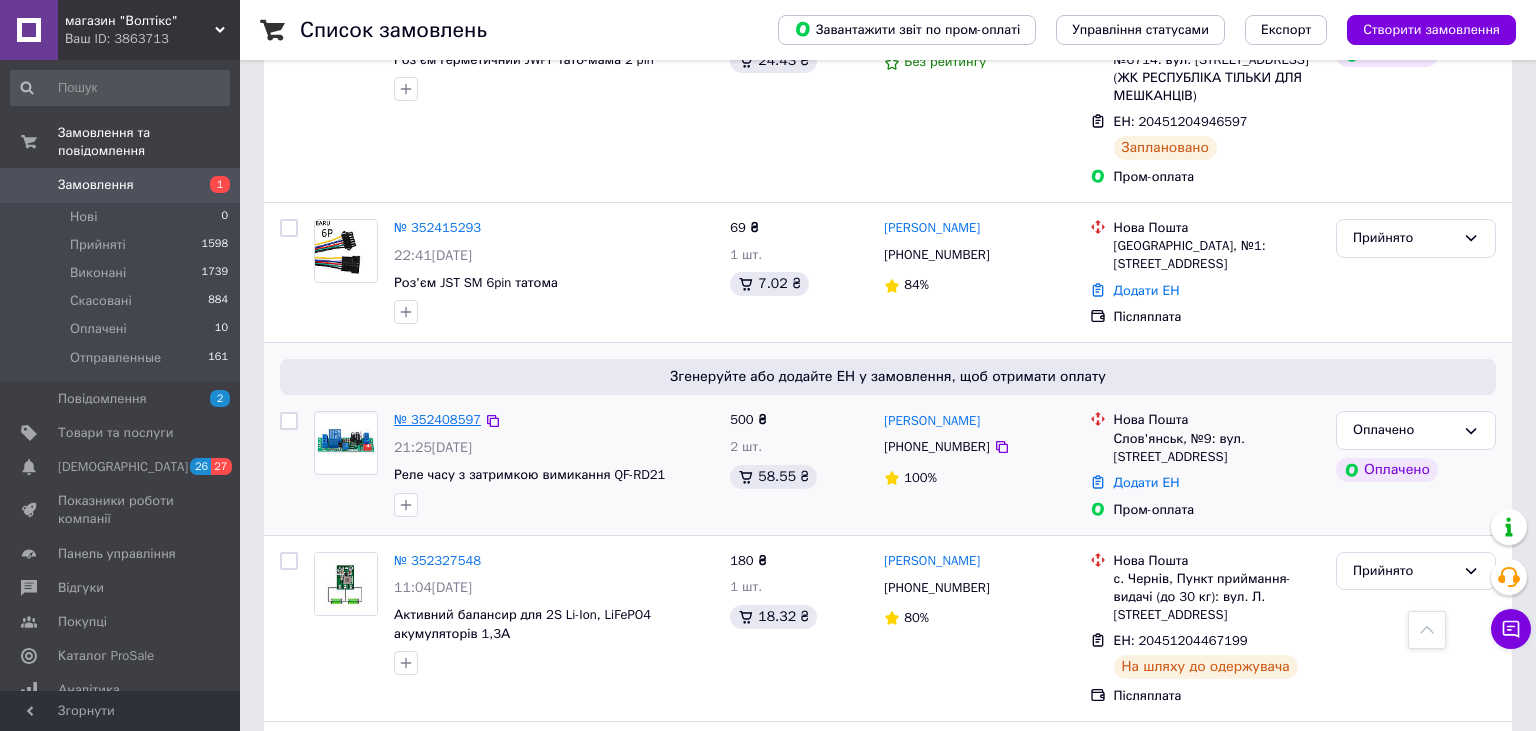 click on "№ 352408597" at bounding box center (437, 419) 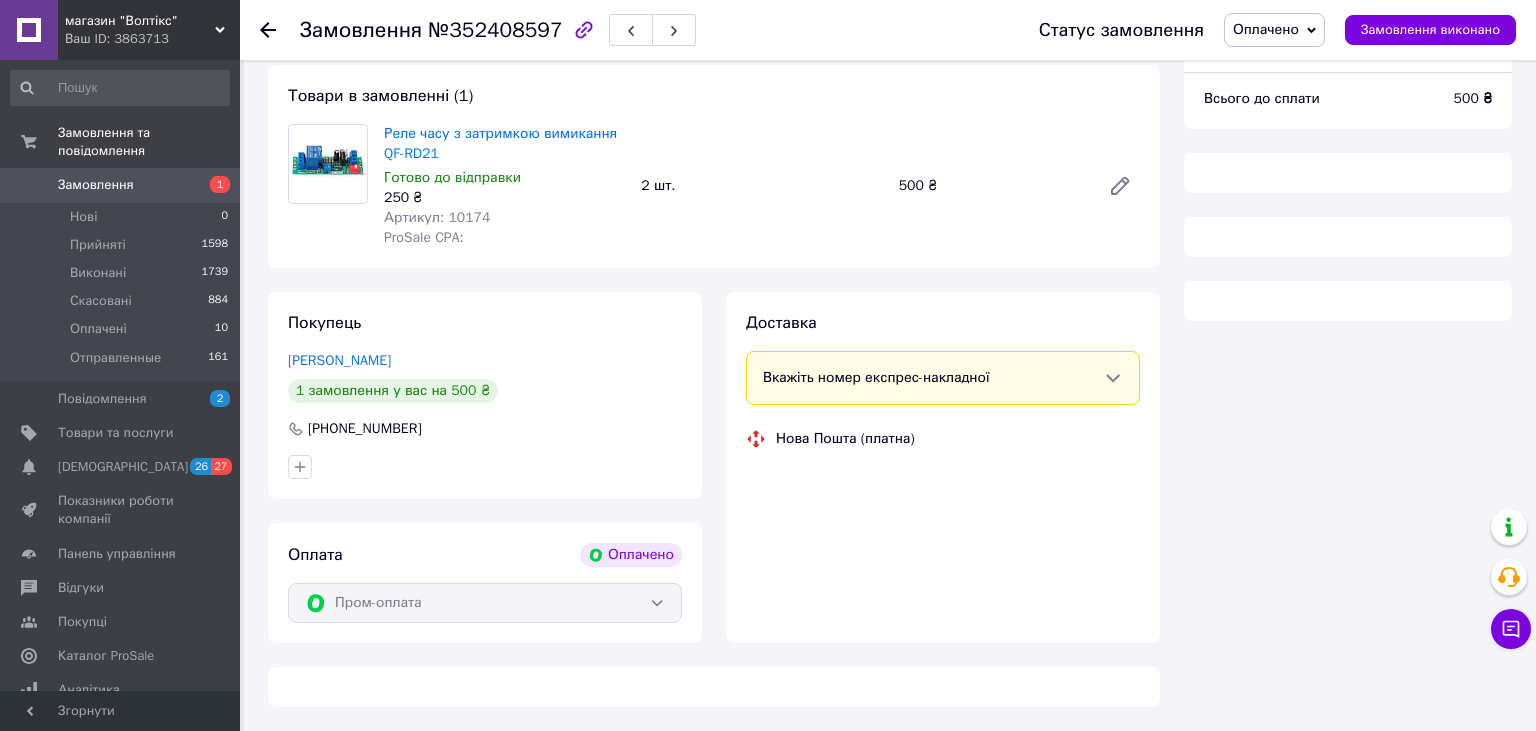 scroll, scrollTop: 0, scrollLeft: 0, axis: both 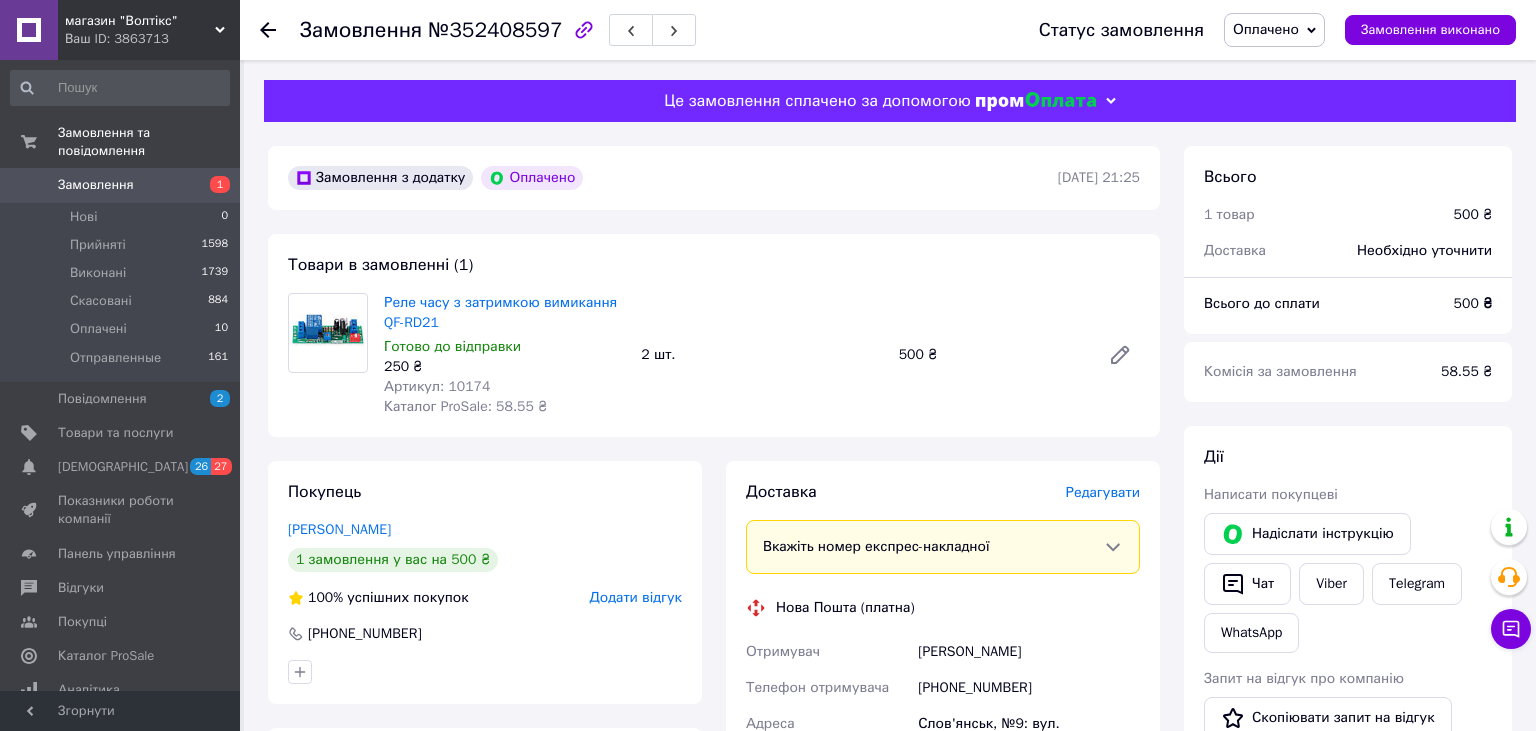 click on "Редагувати" at bounding box center (1103, 492) 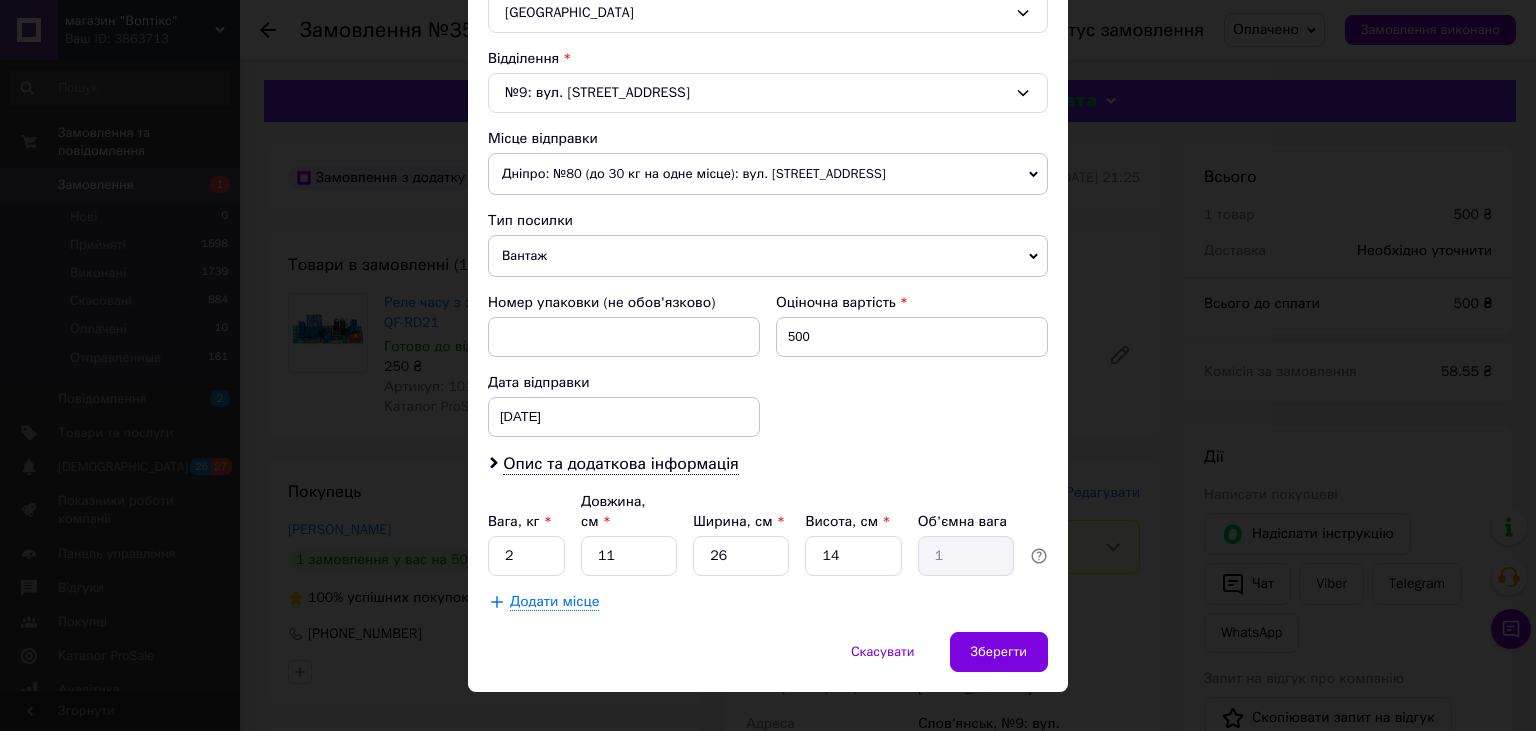 scroll, scrollTop: 591, scrollLeft: 0, axis: vertical 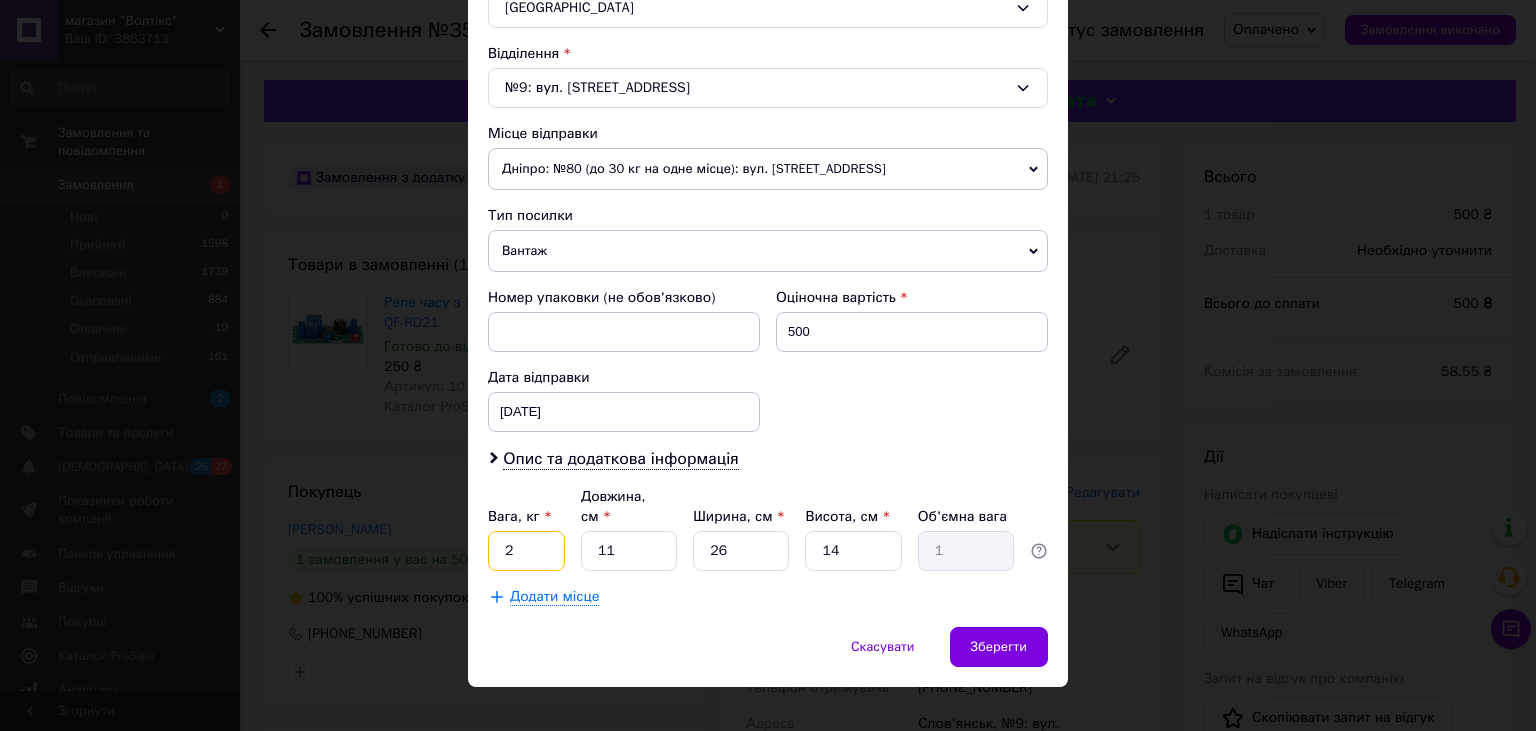 click on "2" at bounding box center [526, 551] 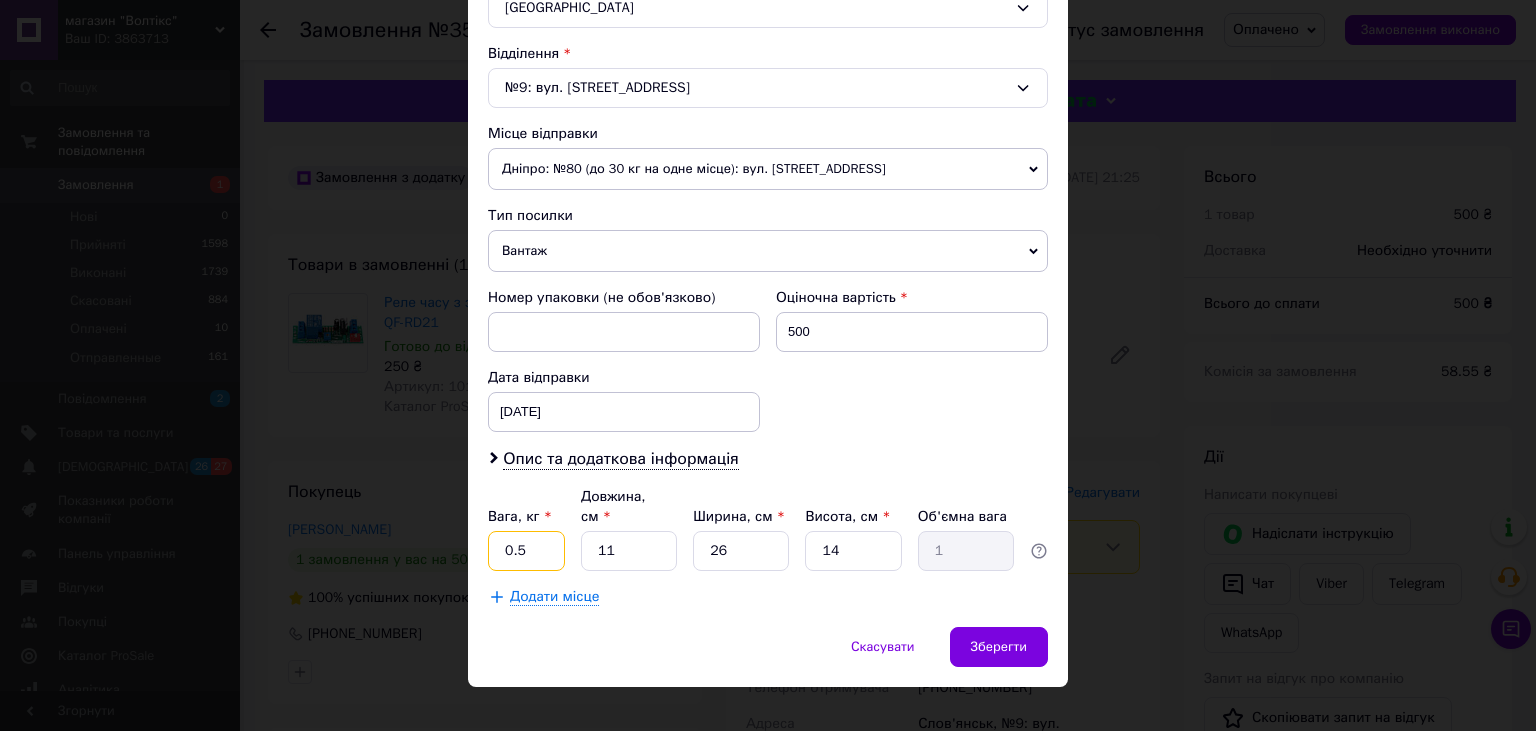 type on "0.5" 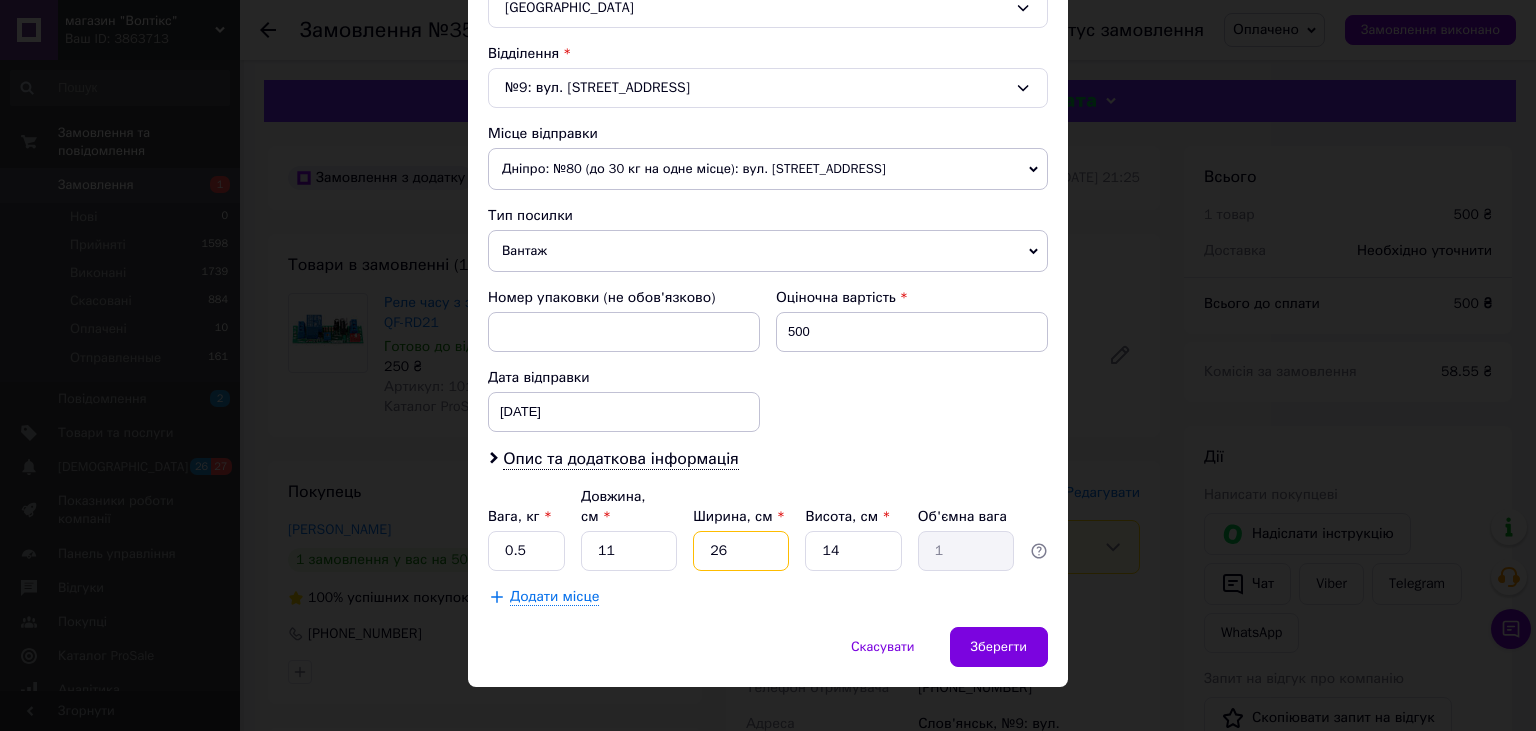 click on "26" at bounding box center [741, 551] 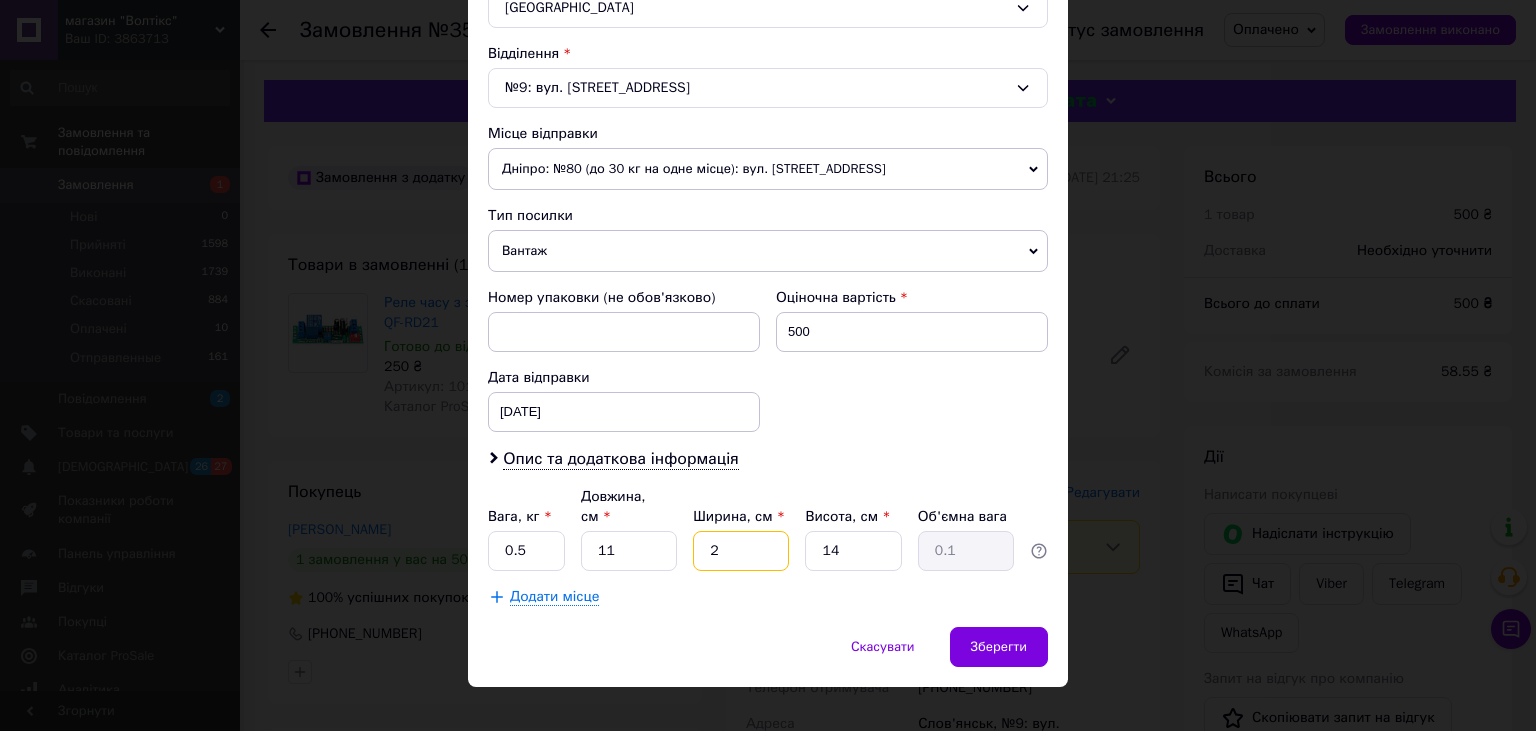 type 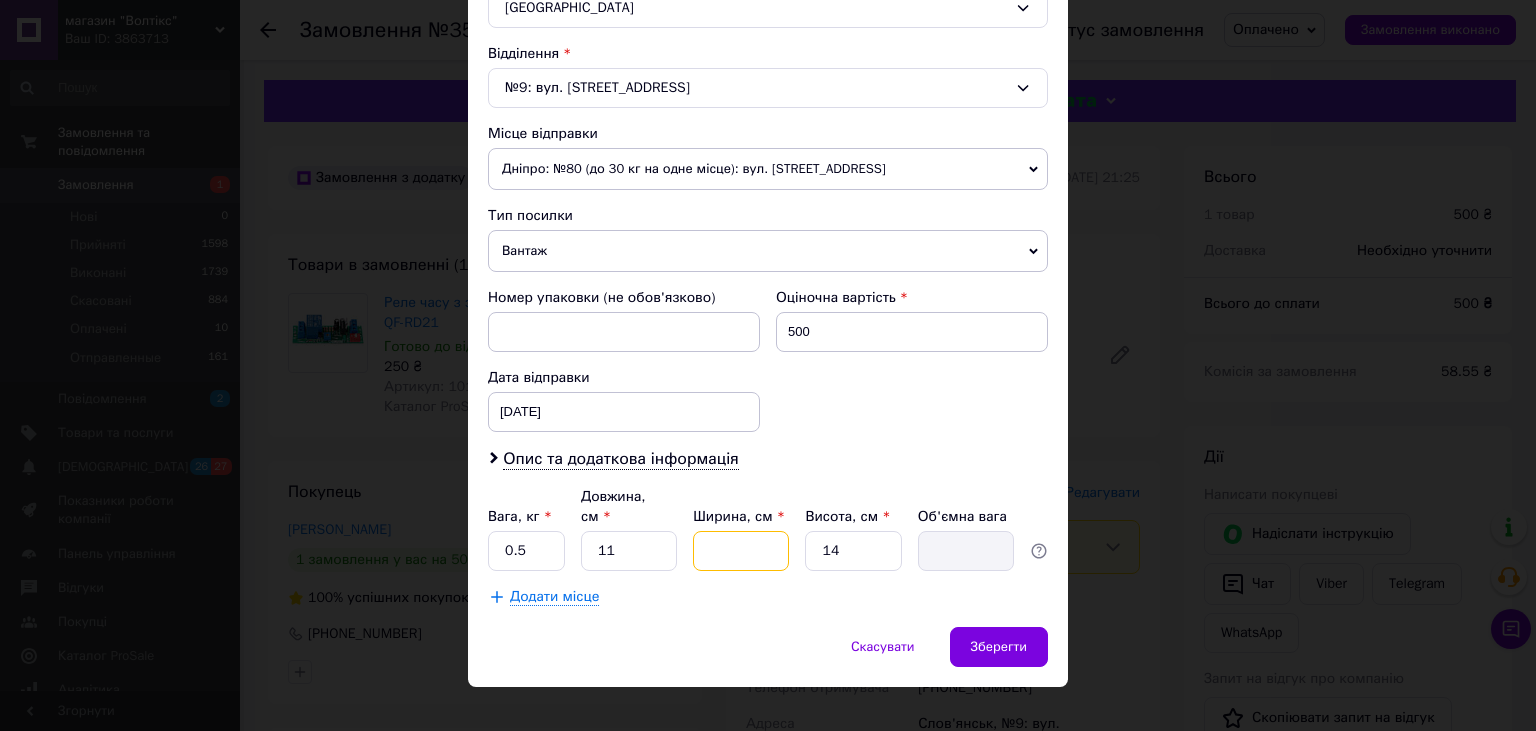 type on "3" 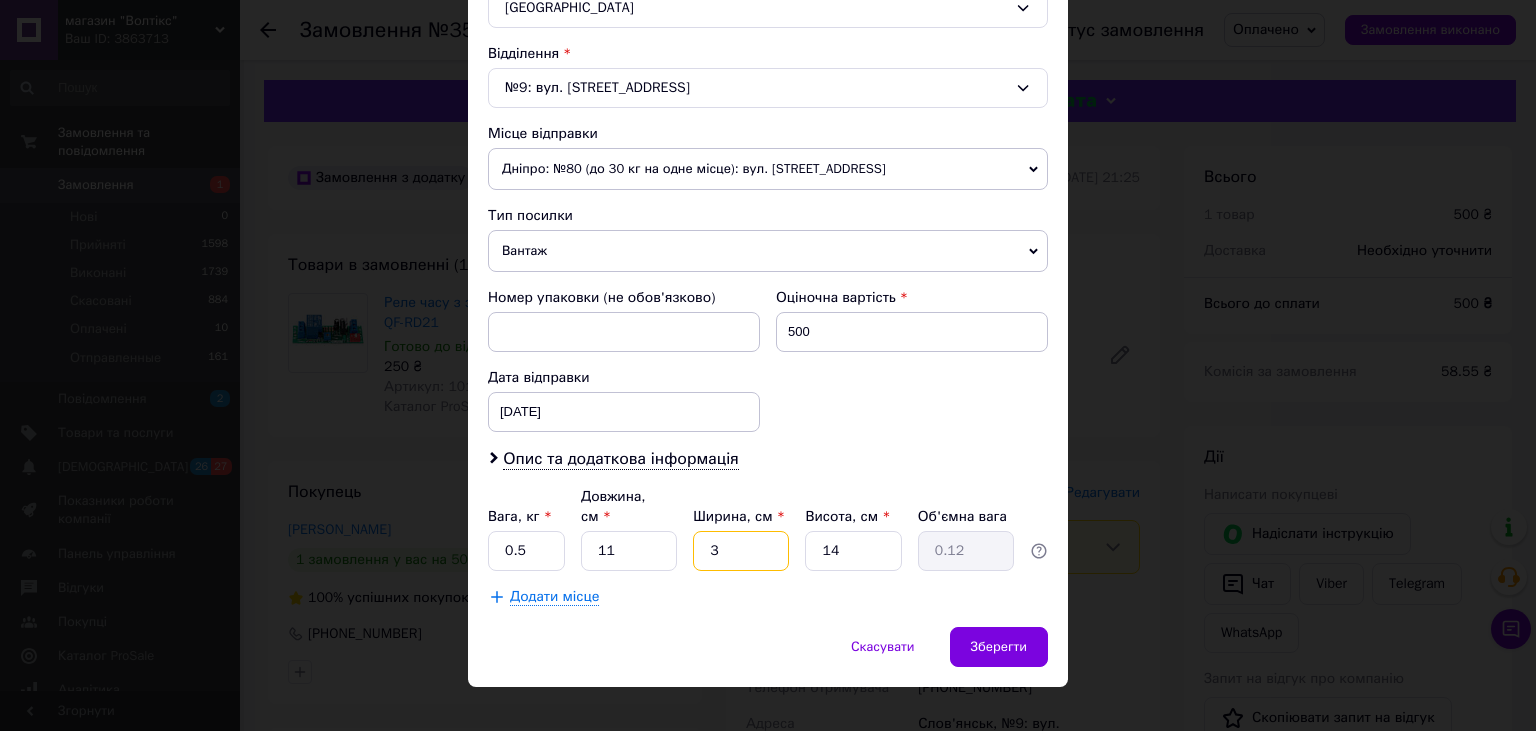type on "3" 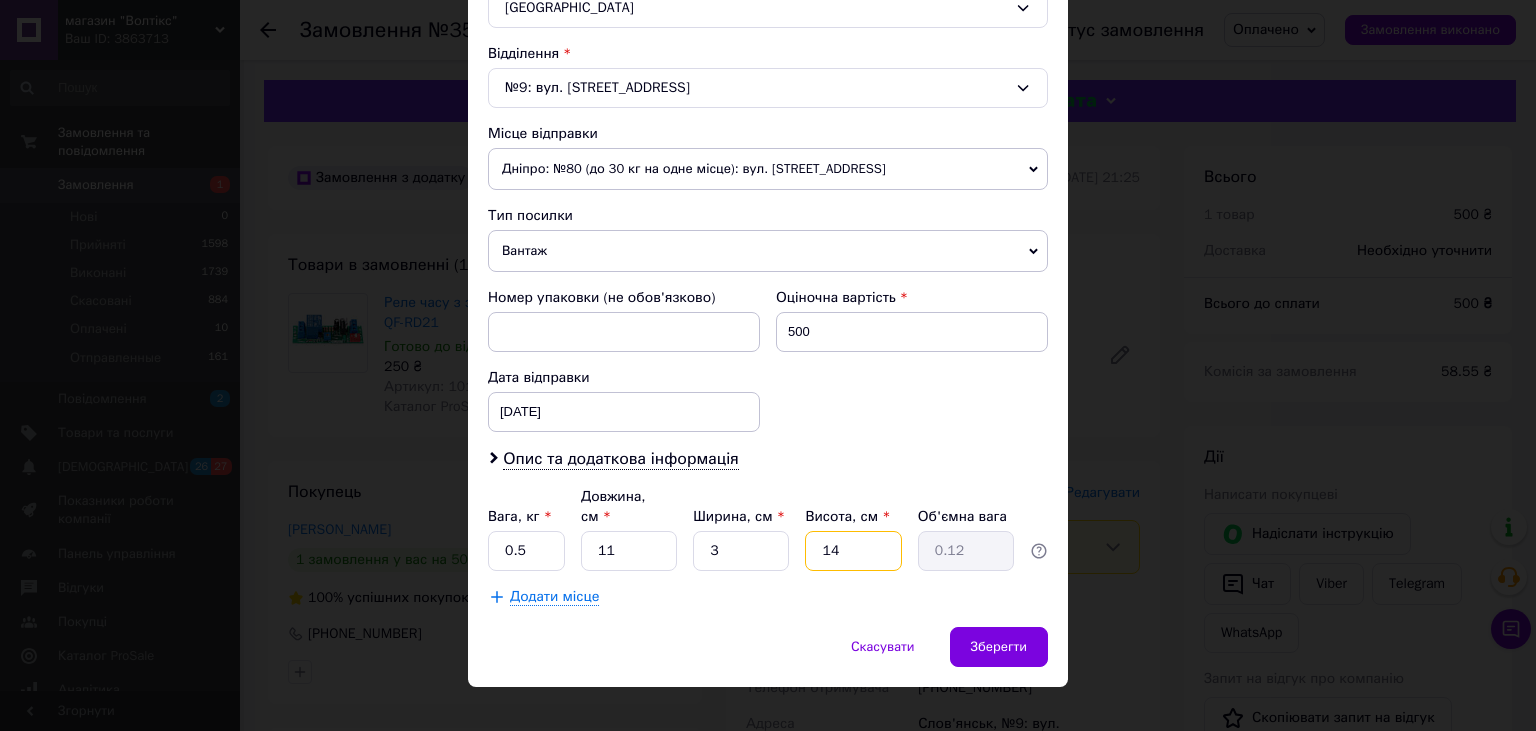 click on "14" at bounding box center [853, 551] 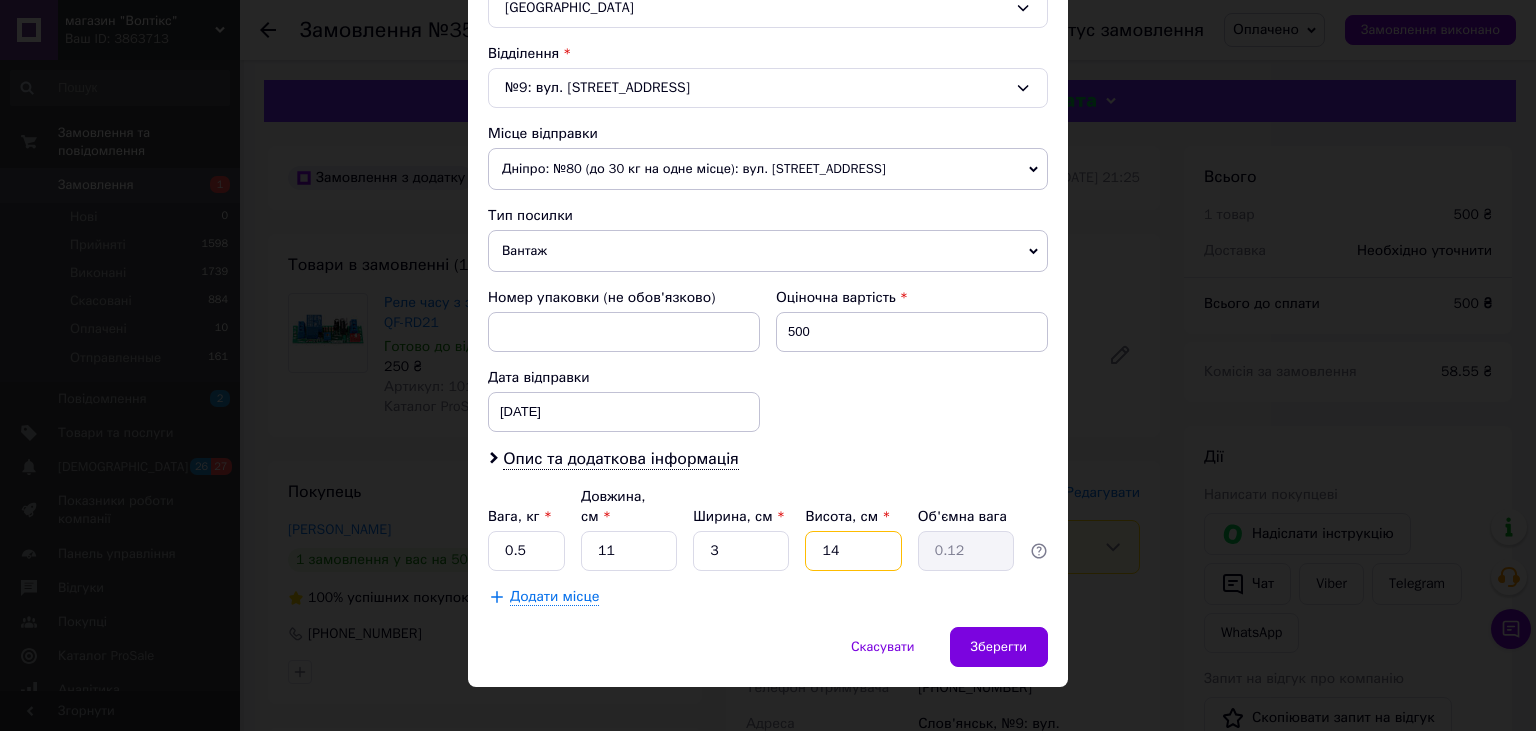 type on "1" 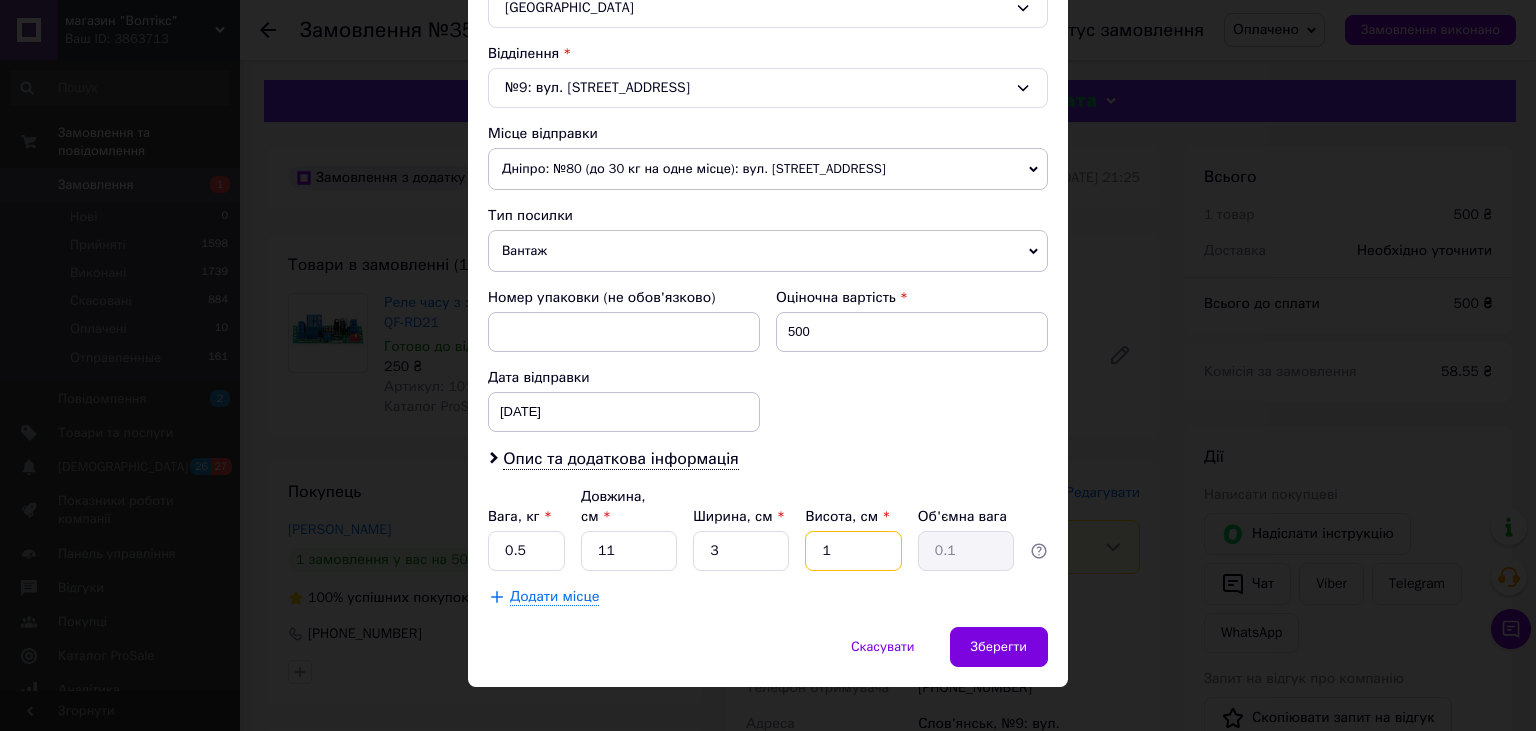 type 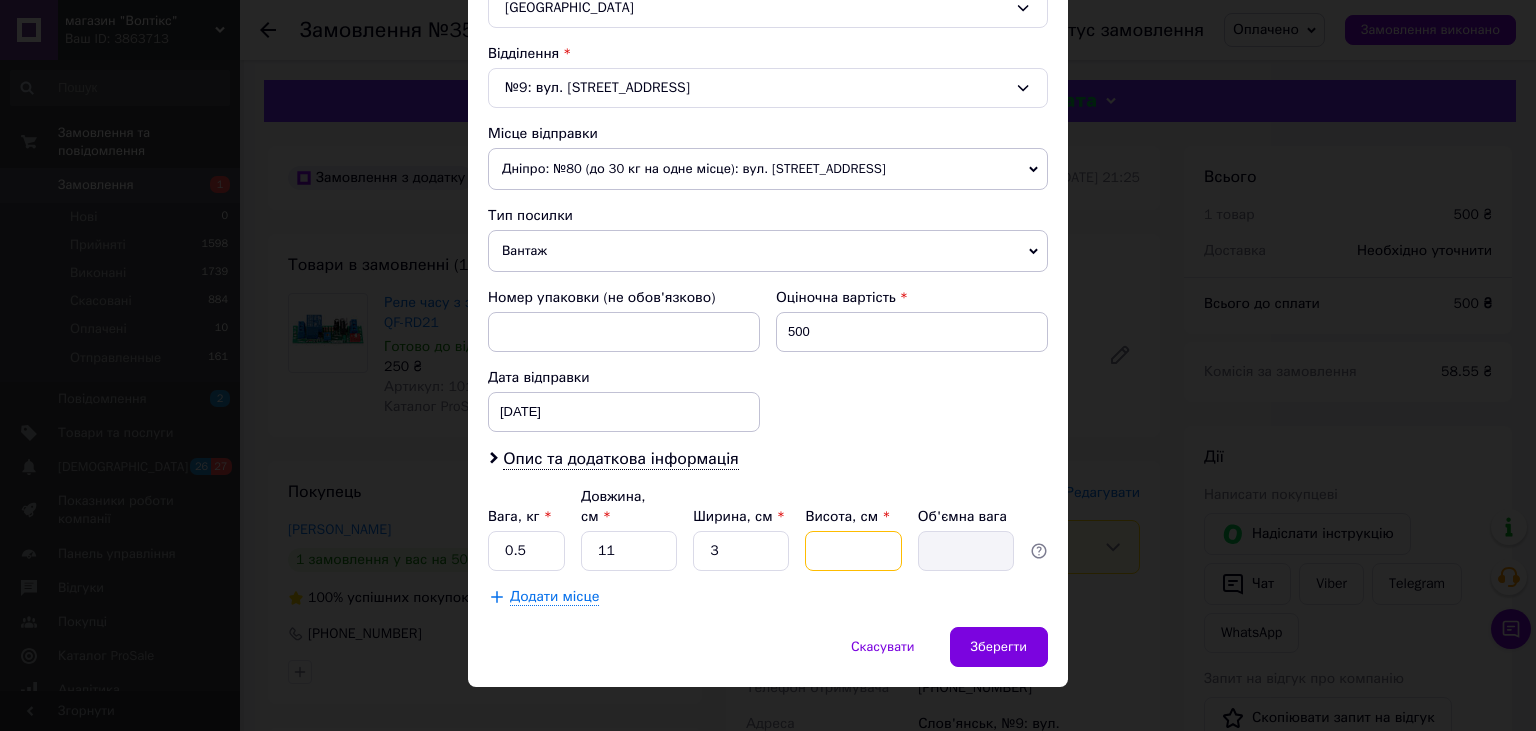 type on "5" 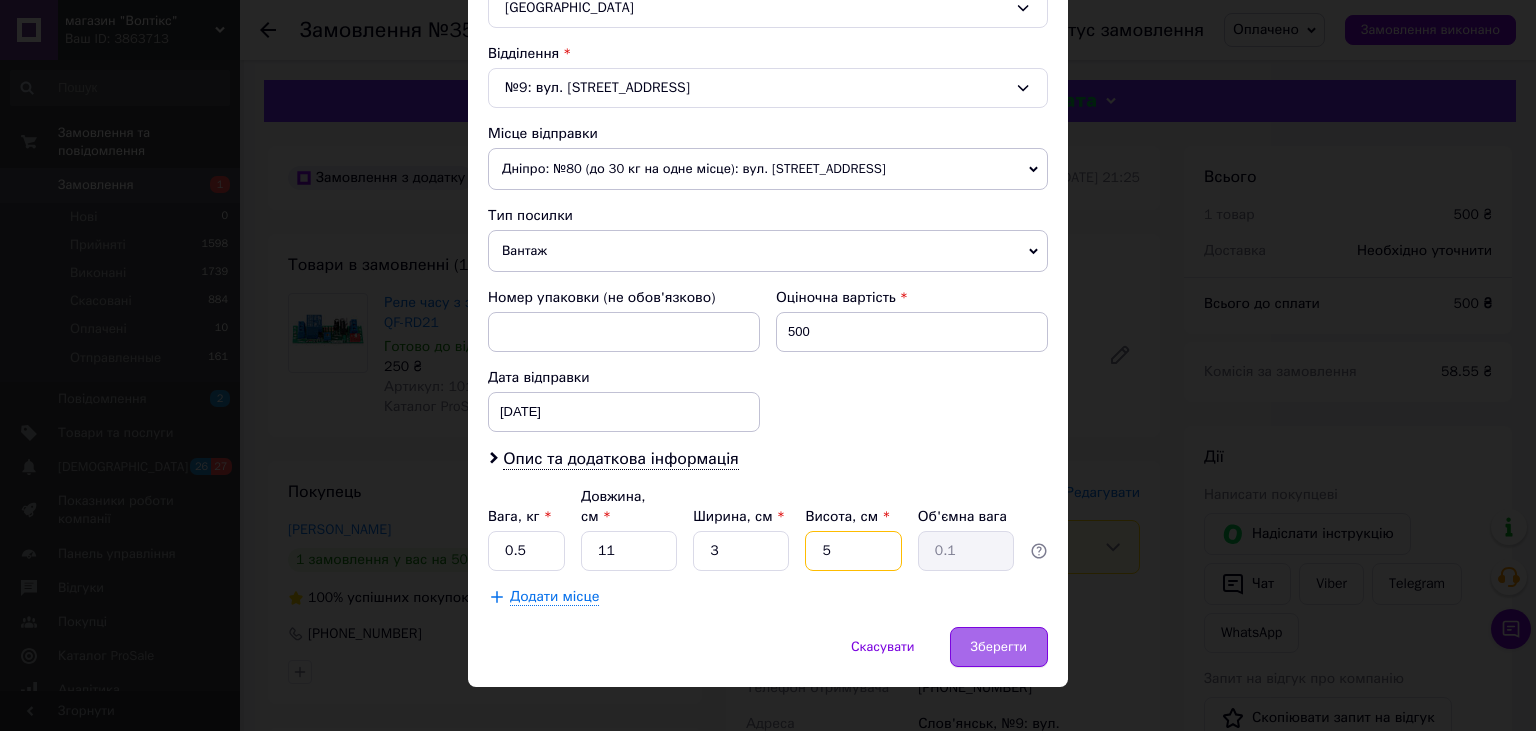type on "5" 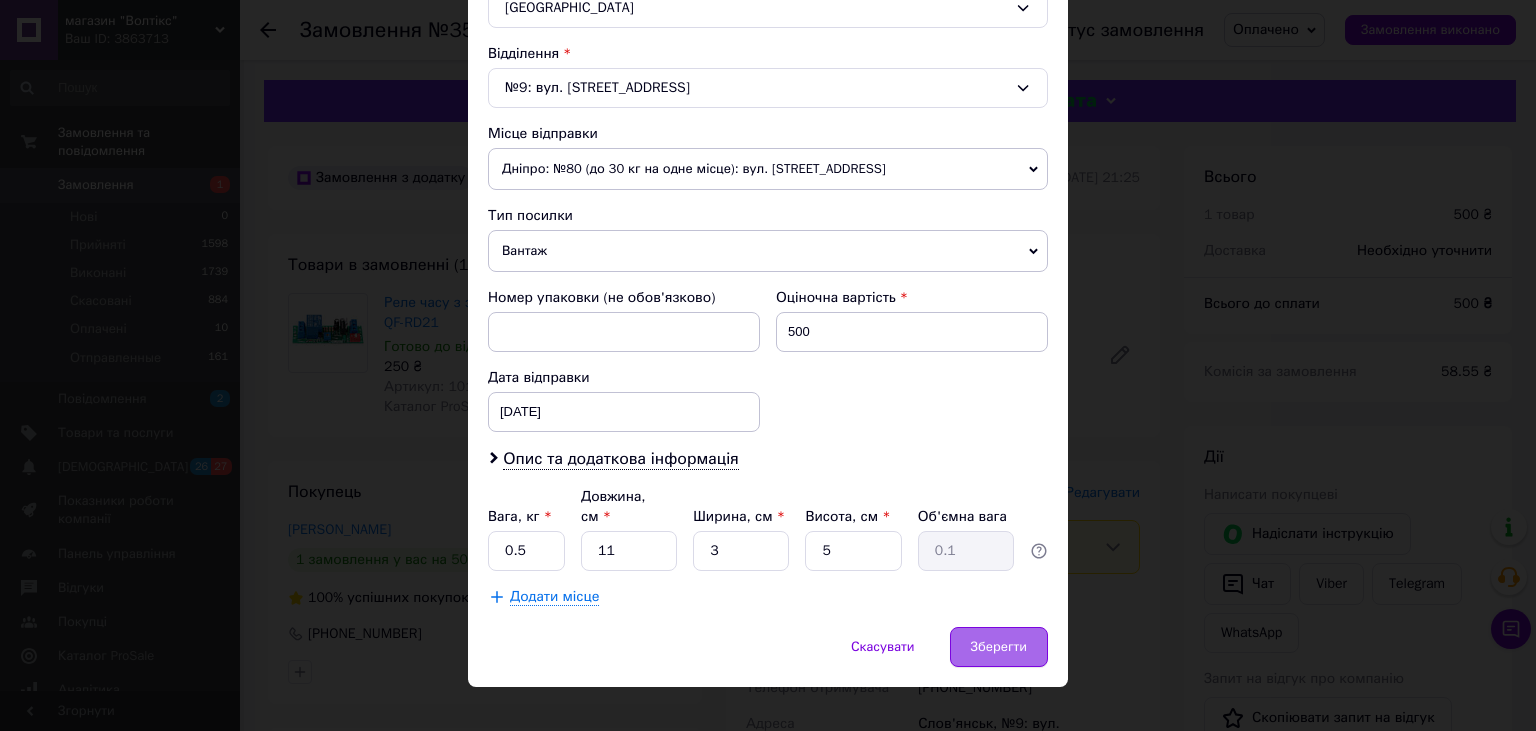 click on "Зберегти" at bounding box center [999, 647] 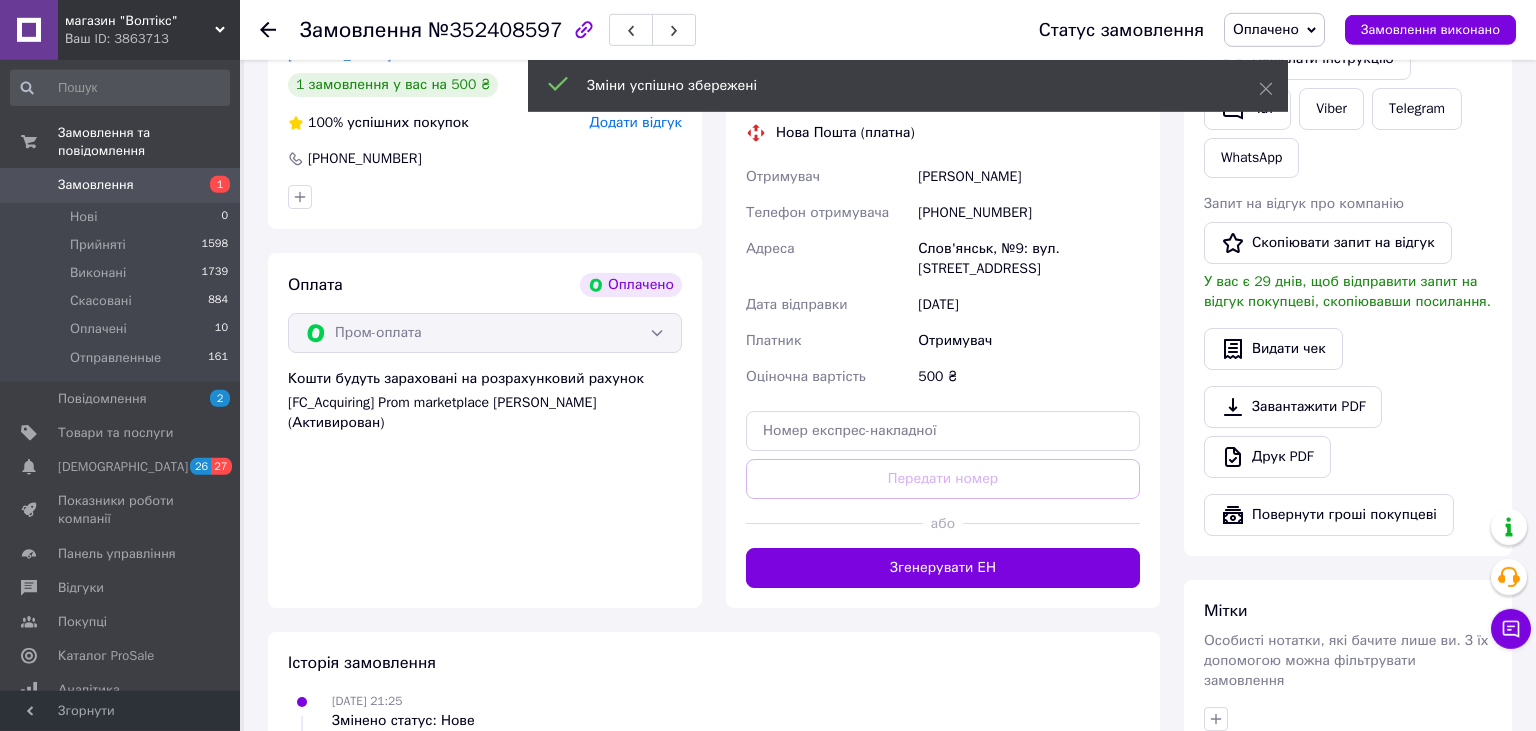 scroll, scrollTop: 739, scrollLeft: 0, axis: vertical 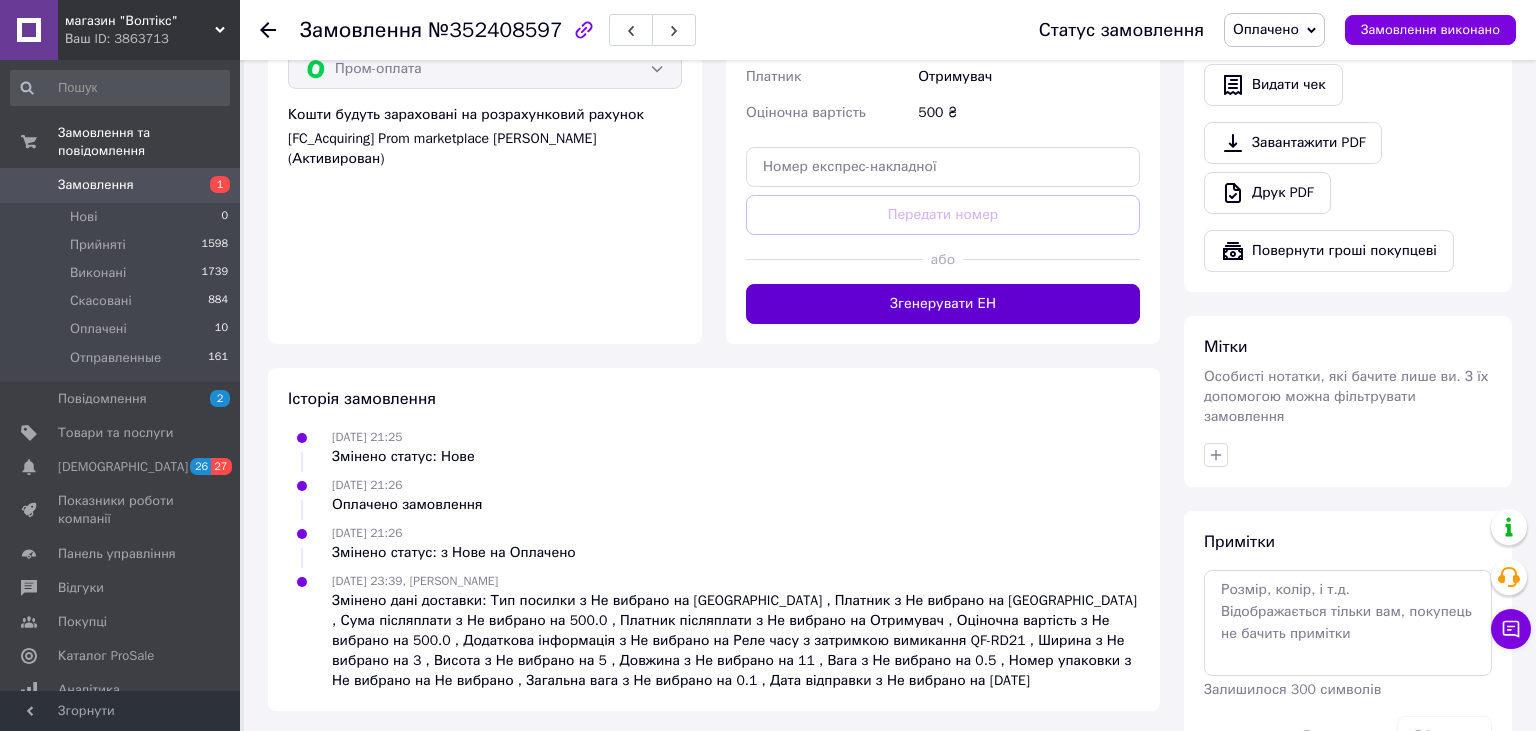 click on "Згенерувати ЕН" at bounding box center [943, 304] 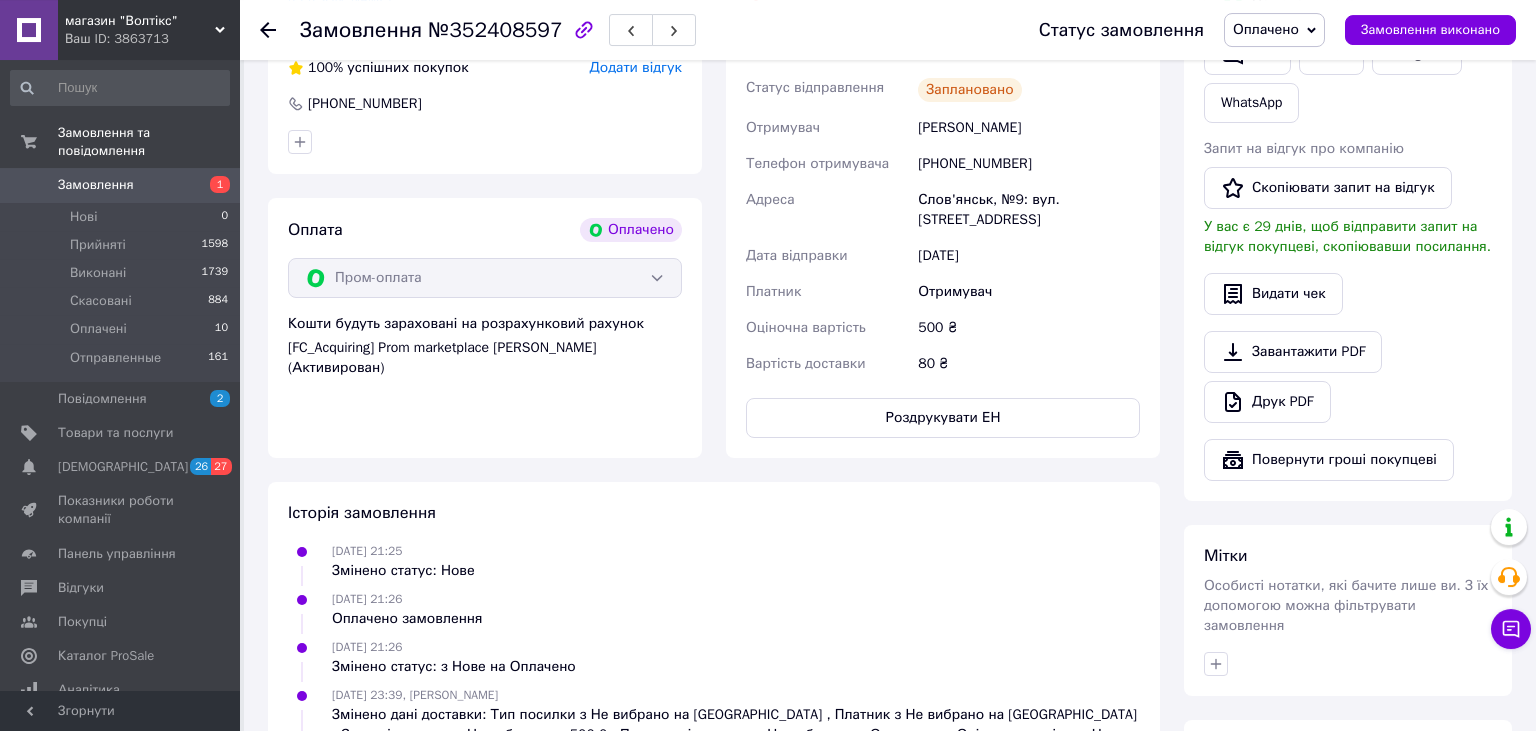 scroll, scrollTop: 528, scrollLeft: 0, axis: vertical 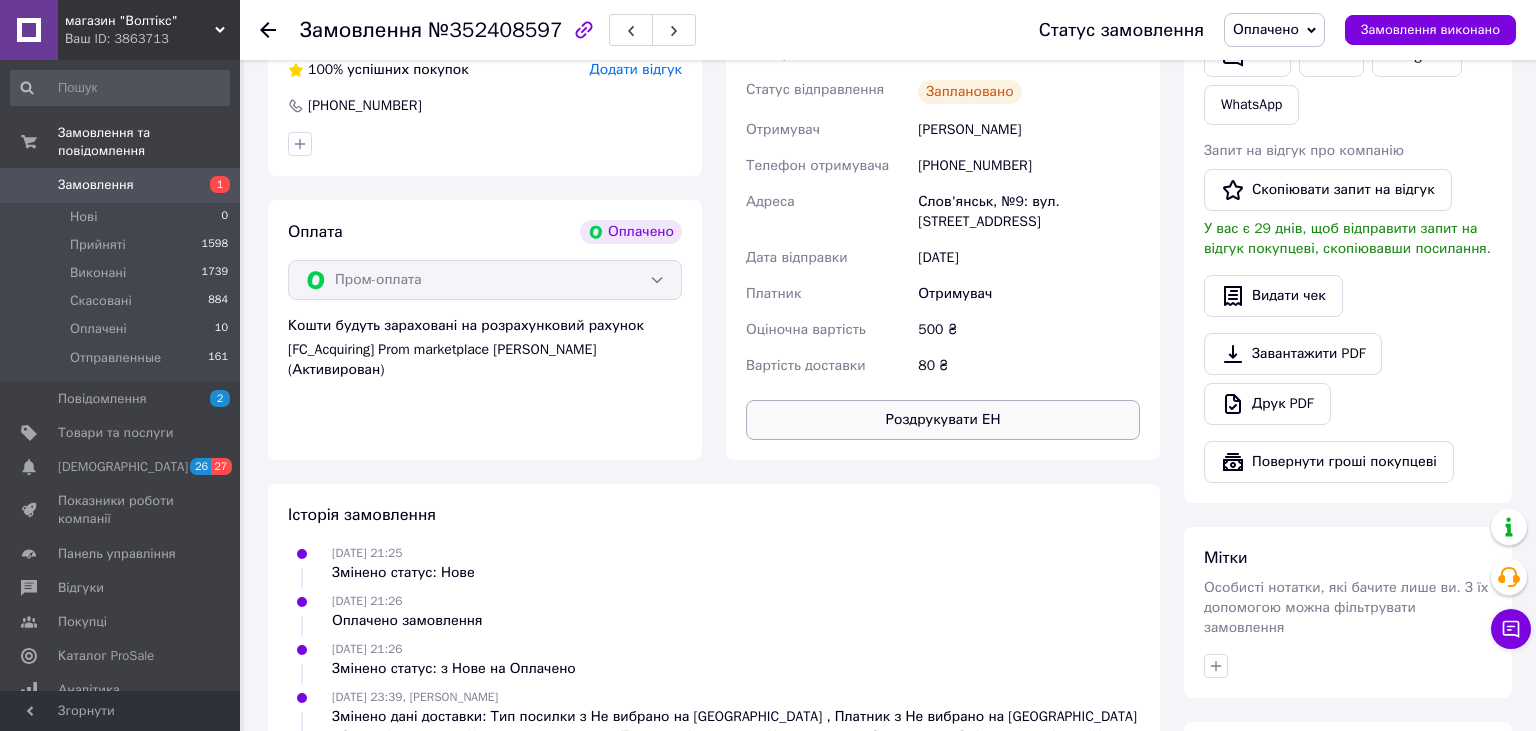 click on "Роздрукувати ЕН" at bounding box center (943, 420) 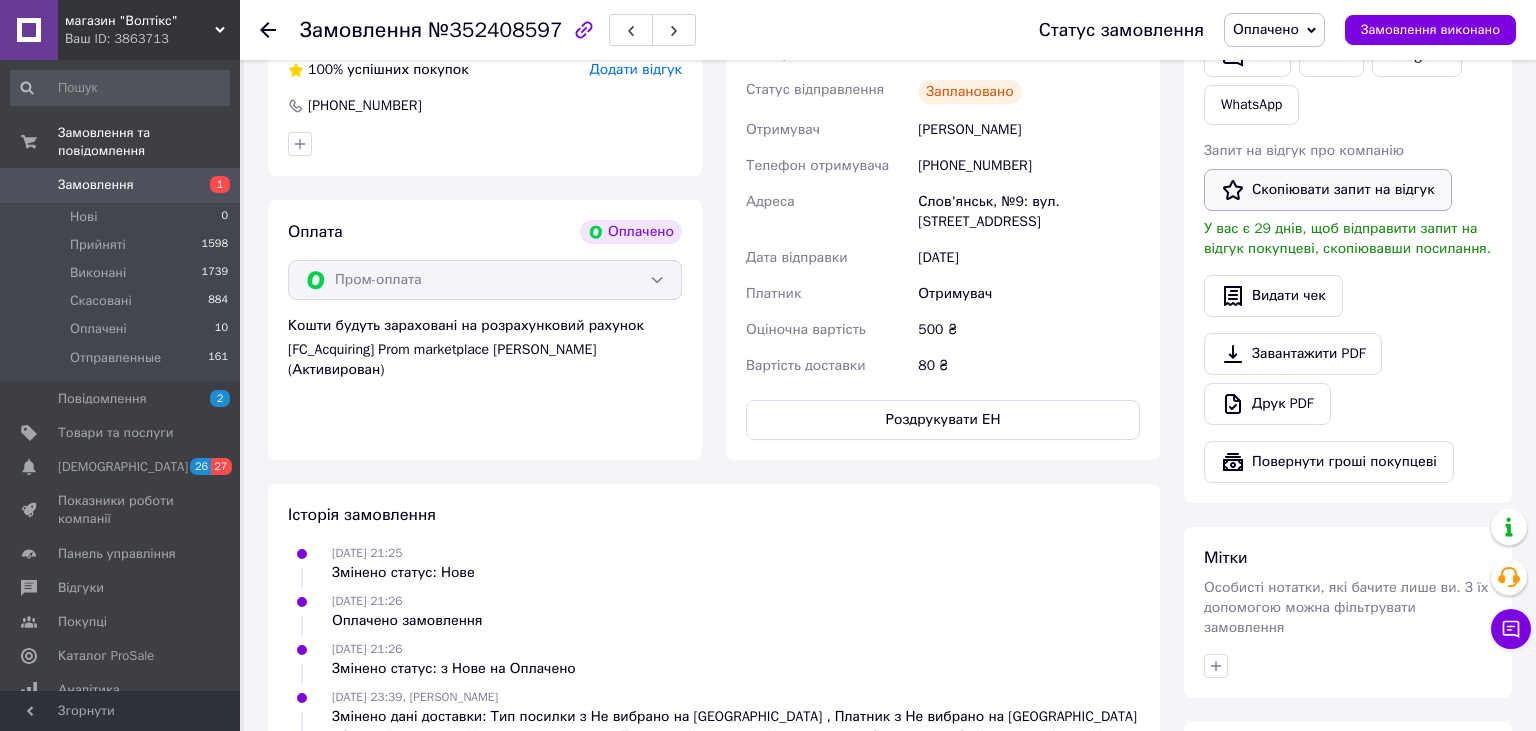 click on "Статус замовлення Оплачено Прийнято Виконано Скасовано Отправленные Замовлення виконано" at bounding box center [1257, 30] 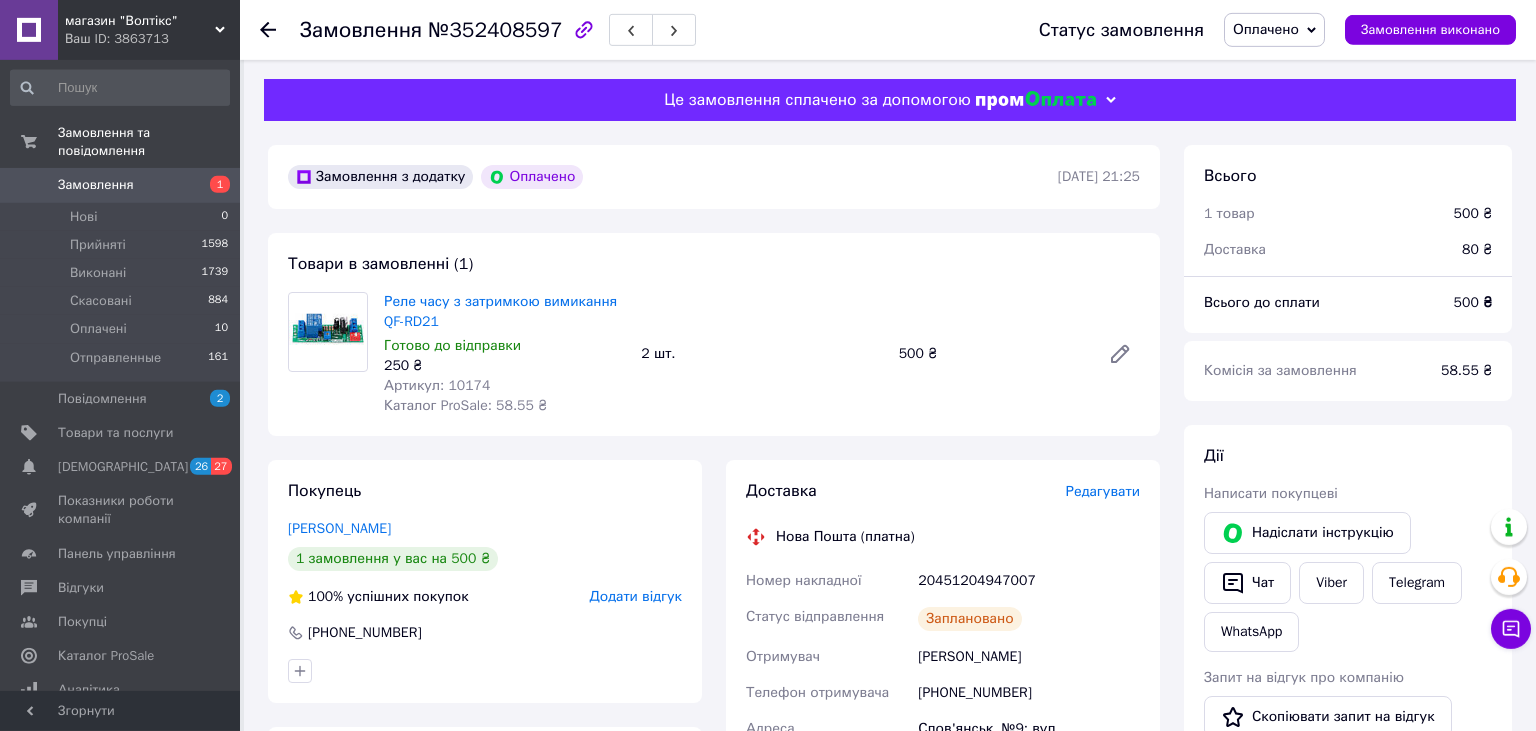 scroll, scrollTop: 0, scrollLeft: 0, axis: both 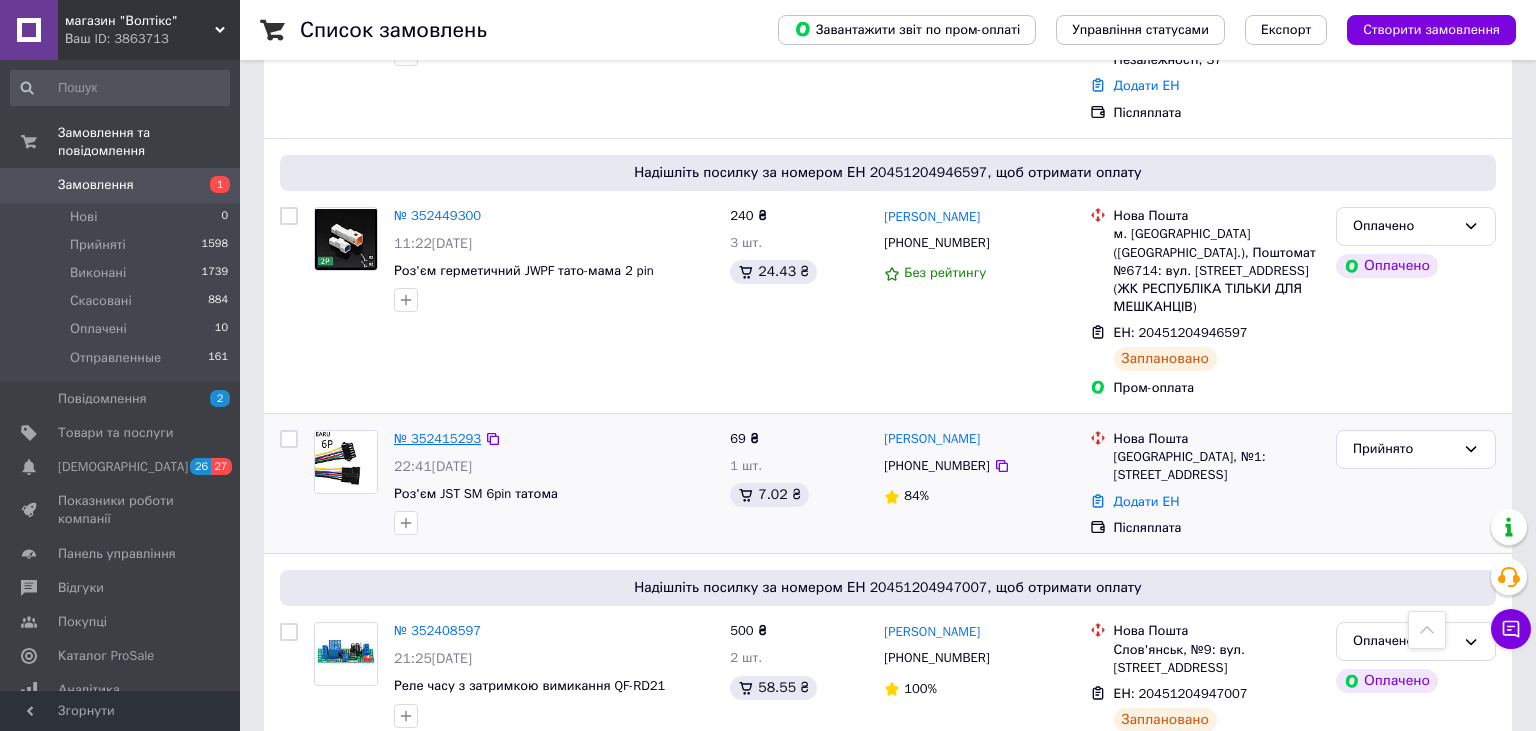 click on "№ 352415293" at bounding box center (437, 438) 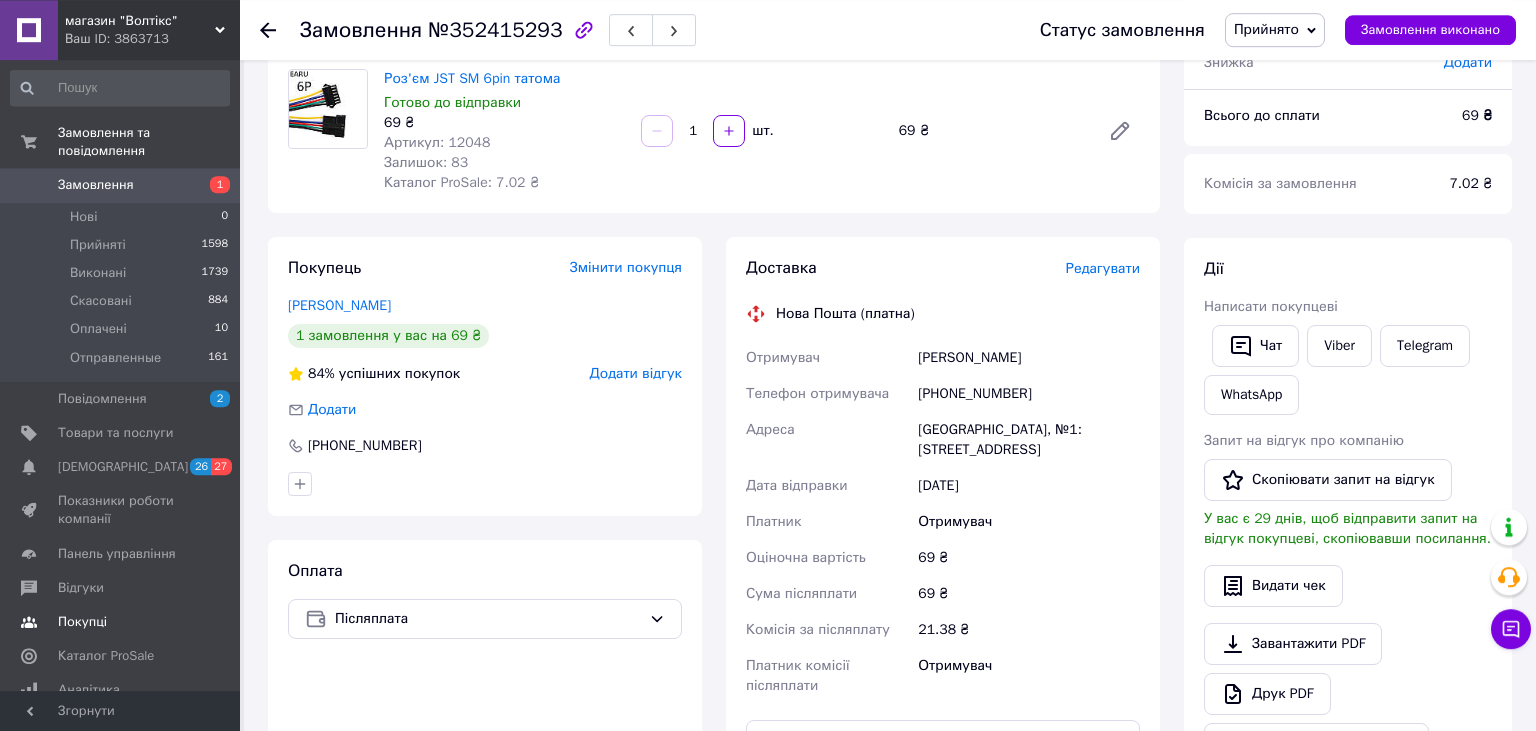 scroll, scrollTop: 36, scrollLeft: 0, axis: vertical 